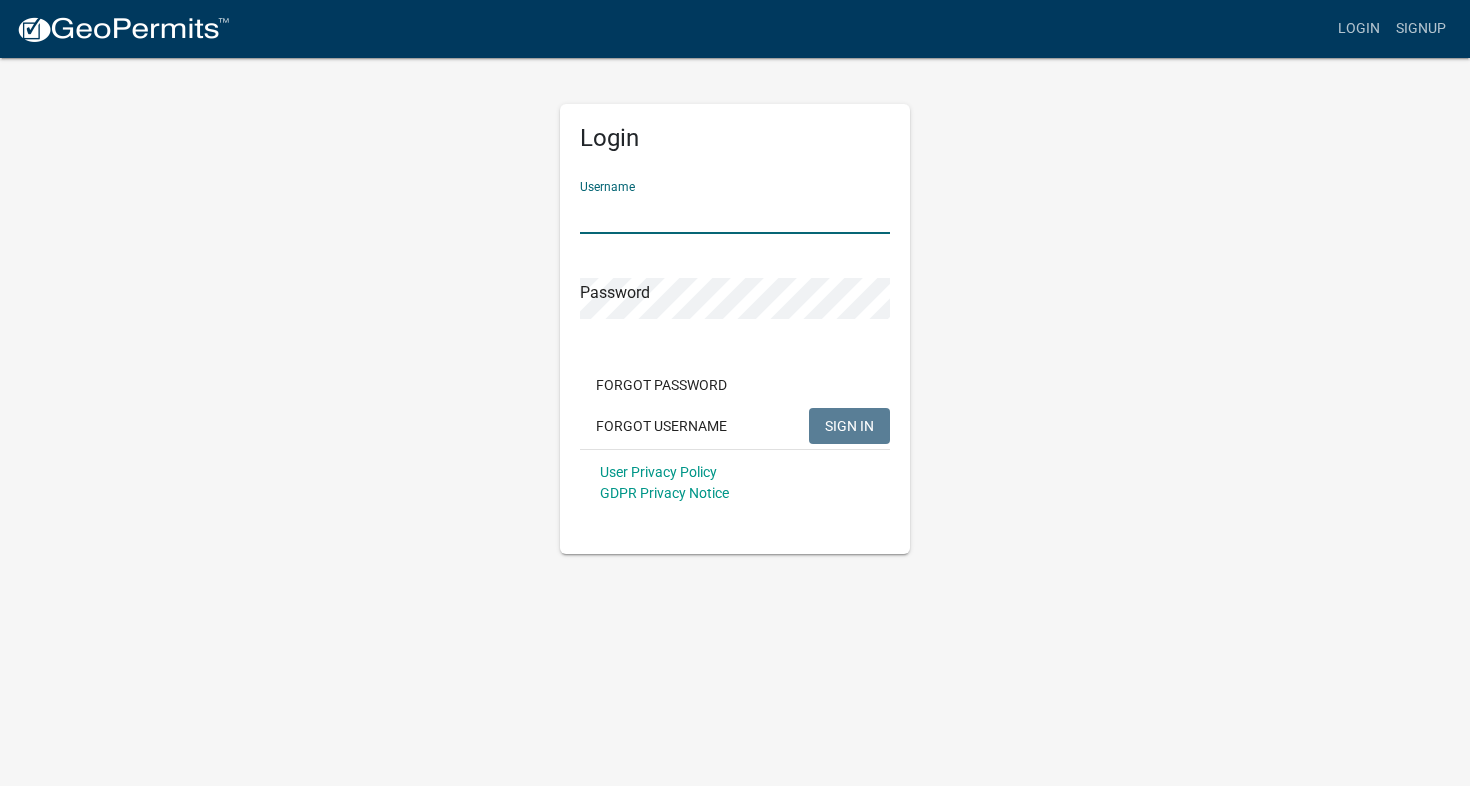 scroll, scrollTop: 0, scrollLeft: 0, axis: both 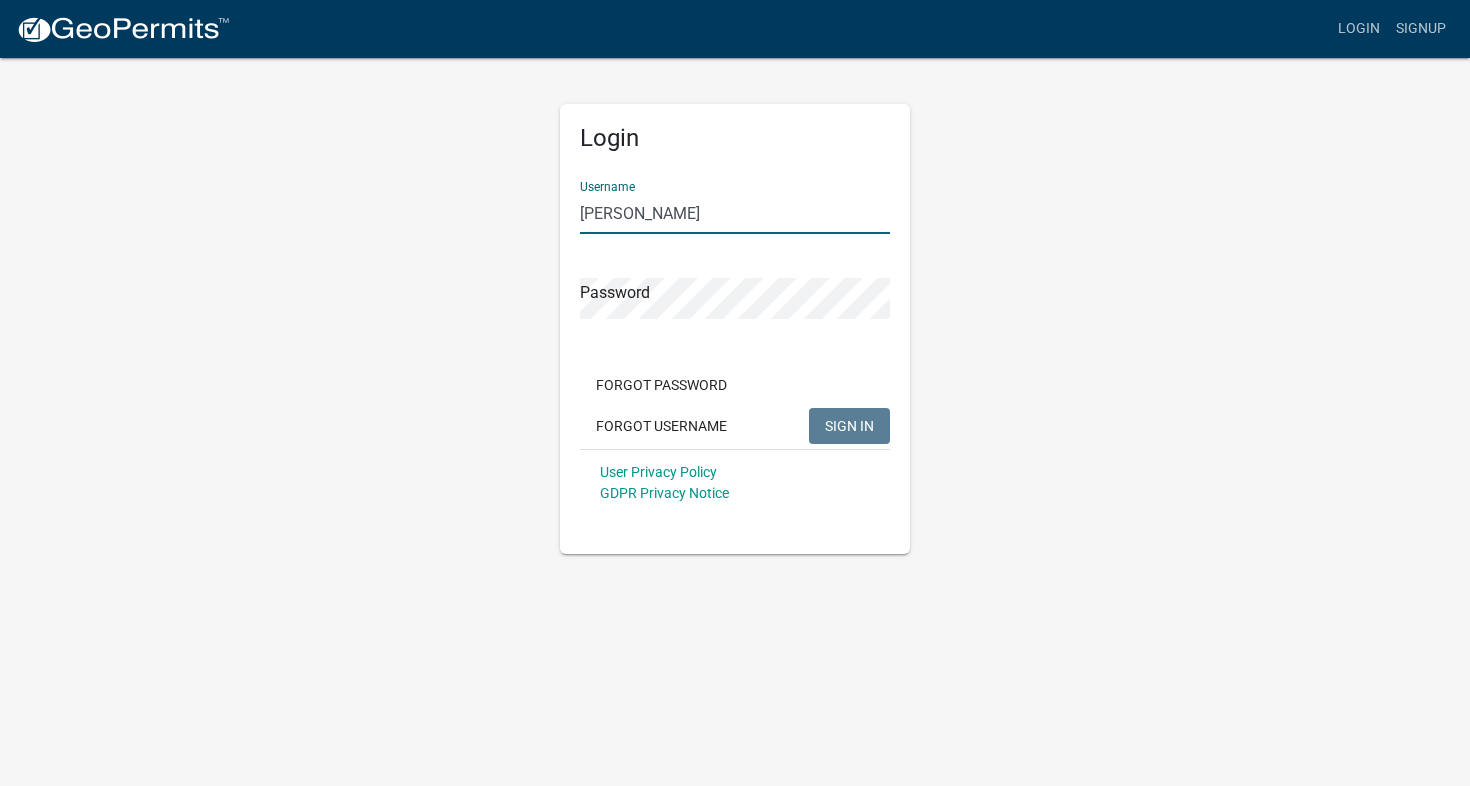 click on "SIGN IN" 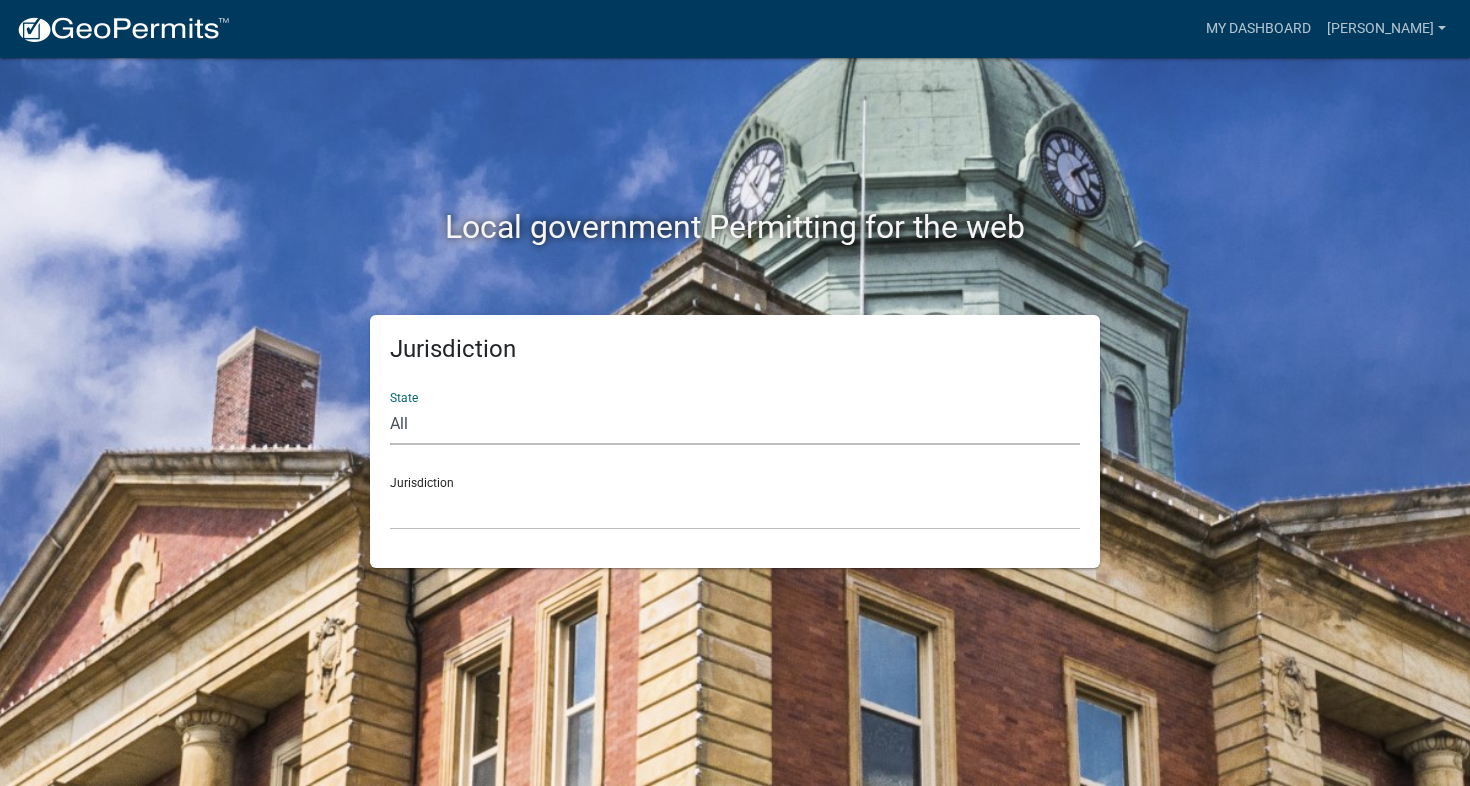 select on "[US_STATE]" 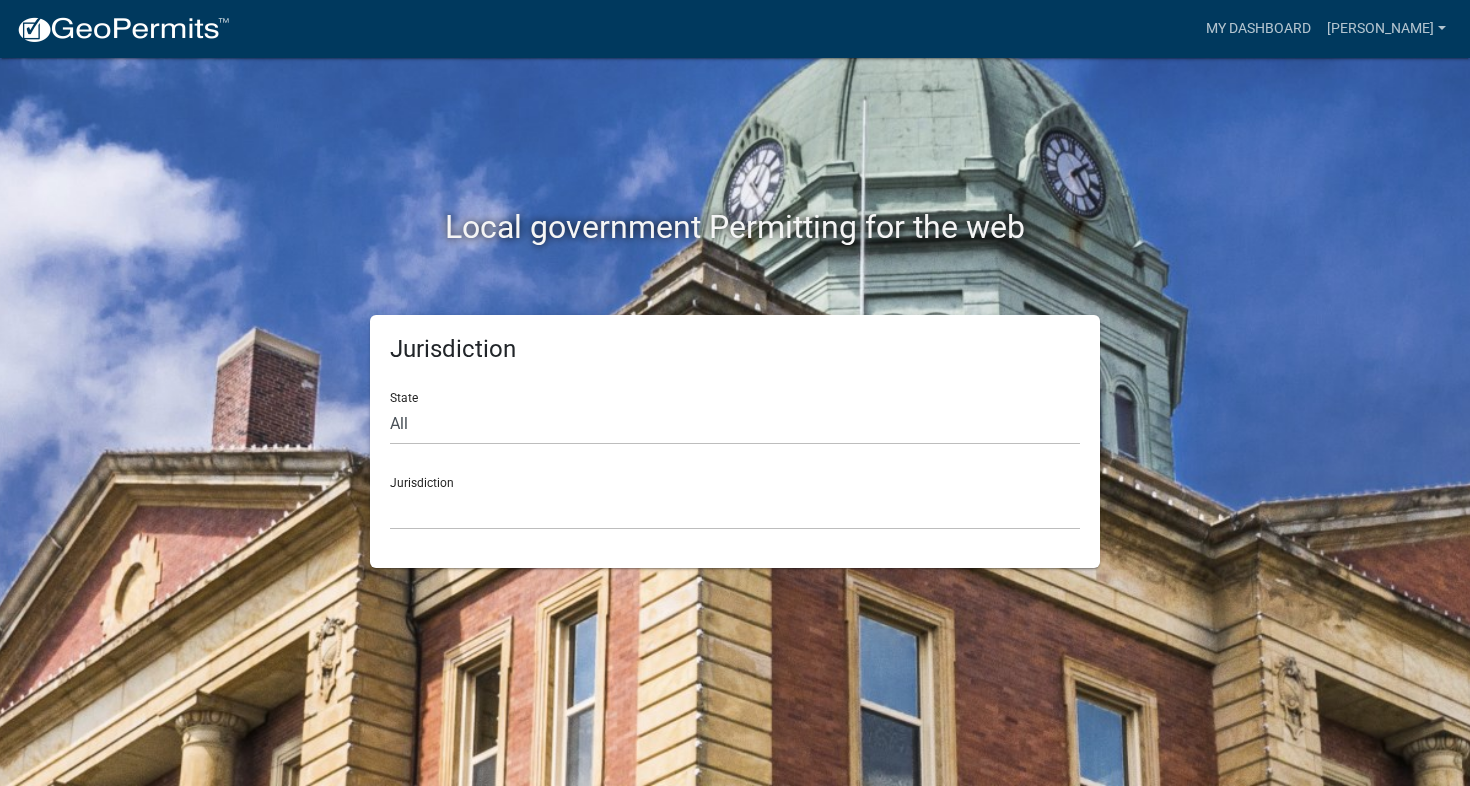 click on "Jurisdiction City of [GEOGRAPHIC_DATA], [US_STATE] City of [GEOGRAPHIC_DATA], [US_STATE] City of [GEOGRAPHIC_DATA], [US_STATE] [GEOGRAPHIC_DATA], [US_STATE] [GEOGRAPHIC_DATA], [US_STATE] [GEOGRAPHIC_DATA], [US_STATE] [GEOGRAPHIC_DATA], [US_STATE] [GEOGRAPHIC_DATA], [US_STATE] [GEOGRAPHIC_DATA], [US_STATE] [GEOGRAPHIC_DATA], [US_STATE] [GEOGRAPHIC_DATA], [US_STATE] [GEOGRAPHIC_DATA], [US_STATE] [GEOGRAPHIC_DATA], [US_STATE] [GEOGRAPHIC_DATA], [US_STATE] [GEOGRAPHIC_DATA], [US_STATE] River Ridge Development Authority, [US_STATE] [GEOGRAPHIC_DATA], [US_STATE] [GEOGRAPHIC_DATA], [US_STATE][GEOGRAPHIC_DATA], [US_STATE] [GEOGRAPHIC_DATA], [US_STATE]" 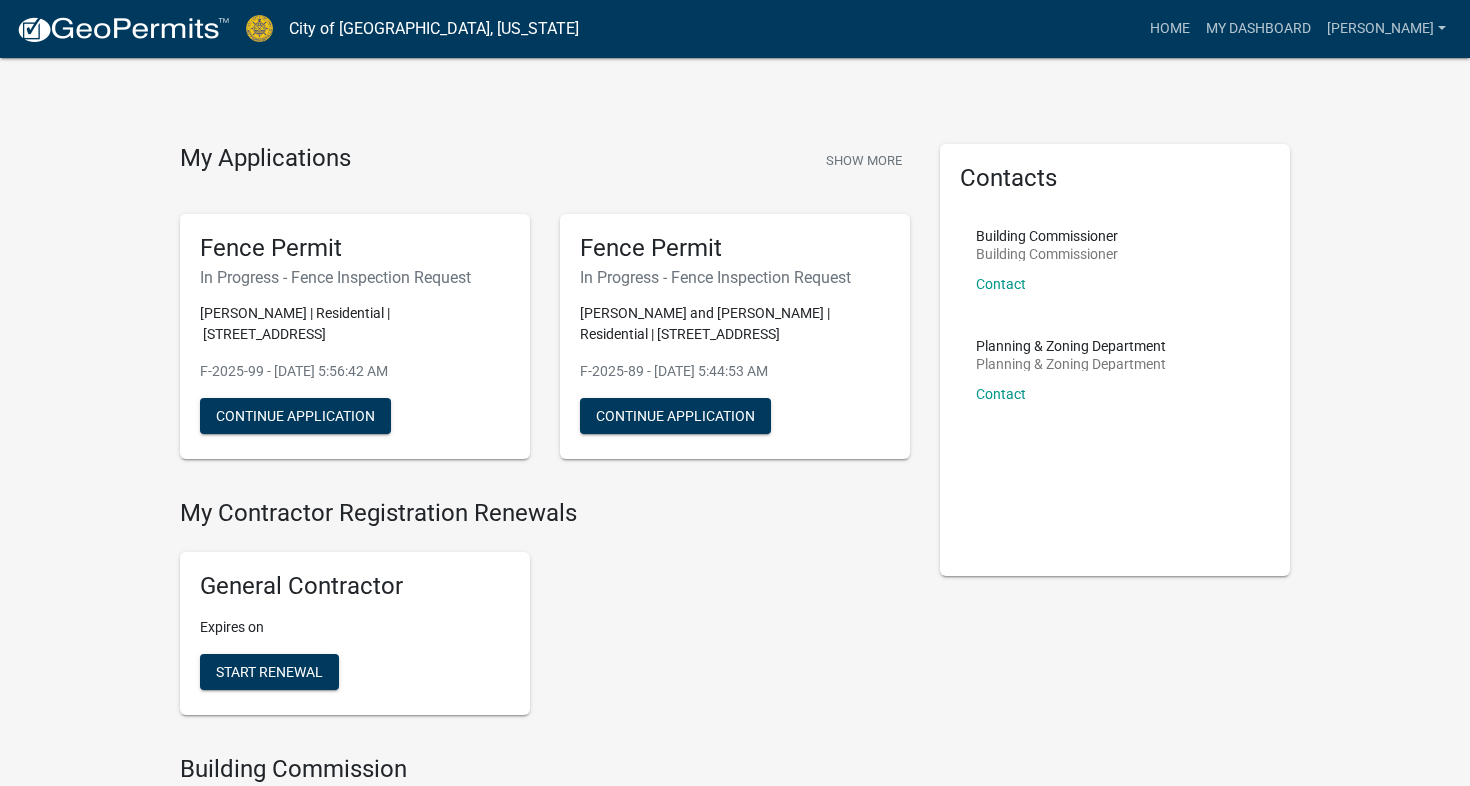 scroll, scrollTop: 0, scrollLeft: 0, axis: both 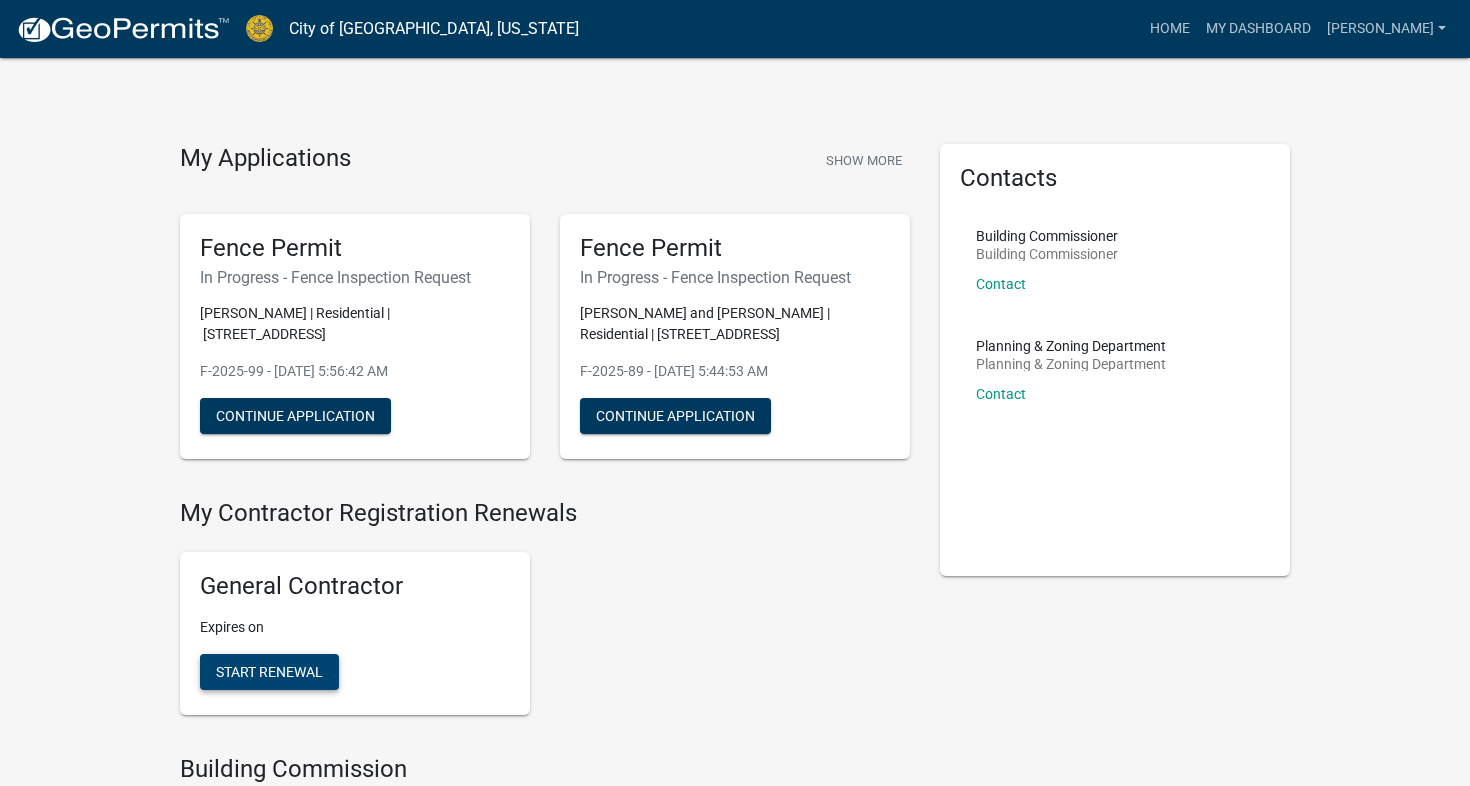 click on "Start Renewal" 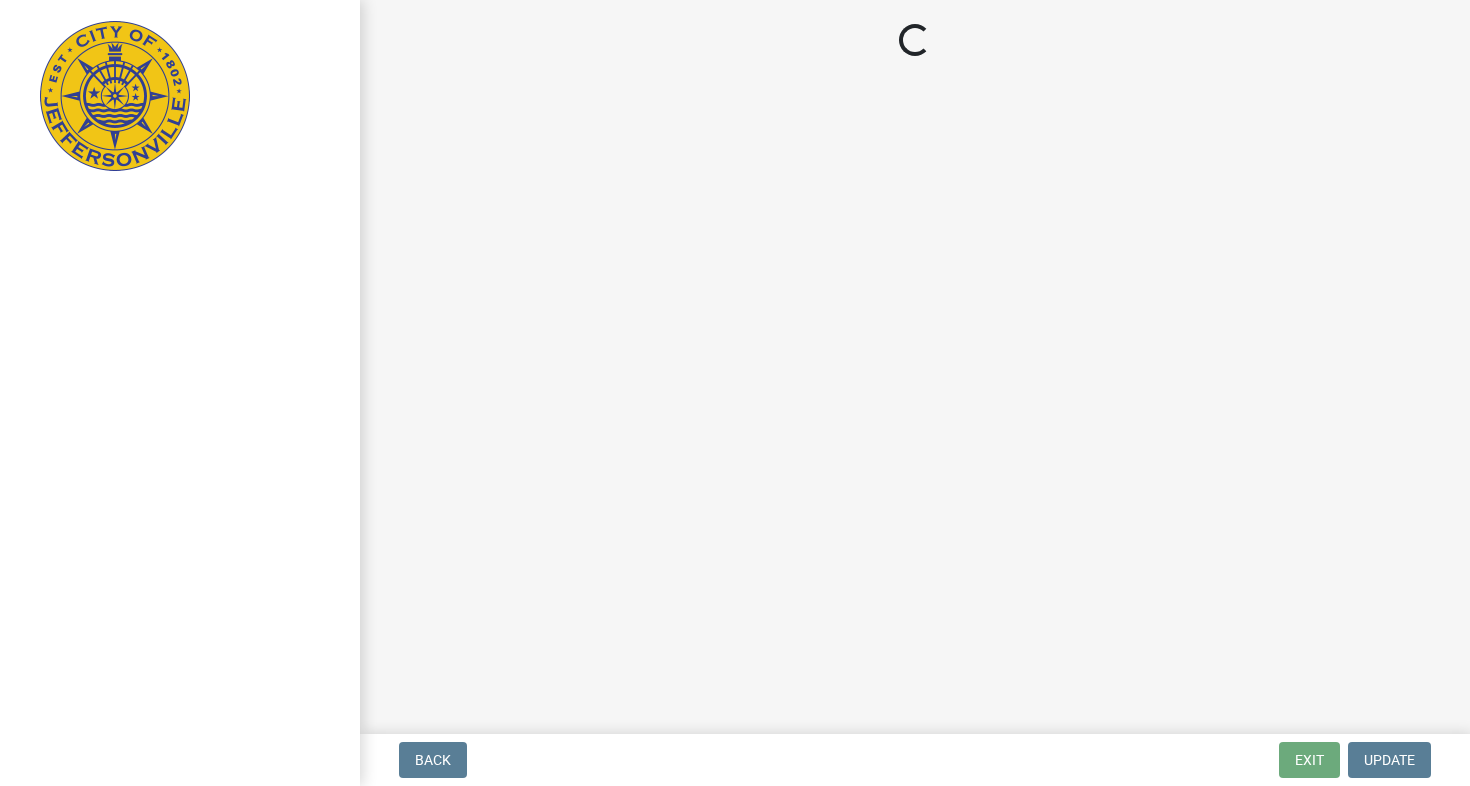 select on "IN" 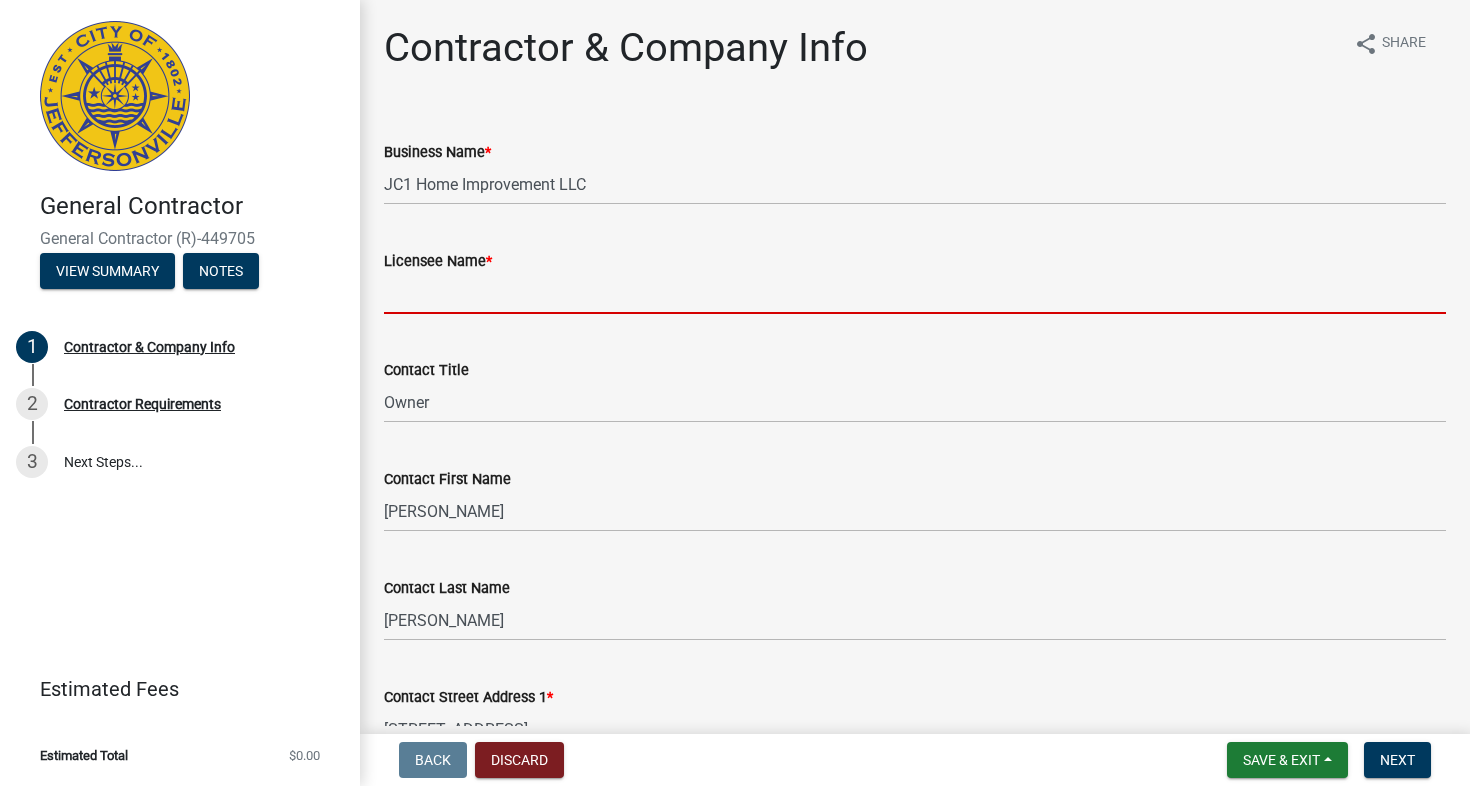 click on "Licensee Name  *" at bounding box center [915, 293] 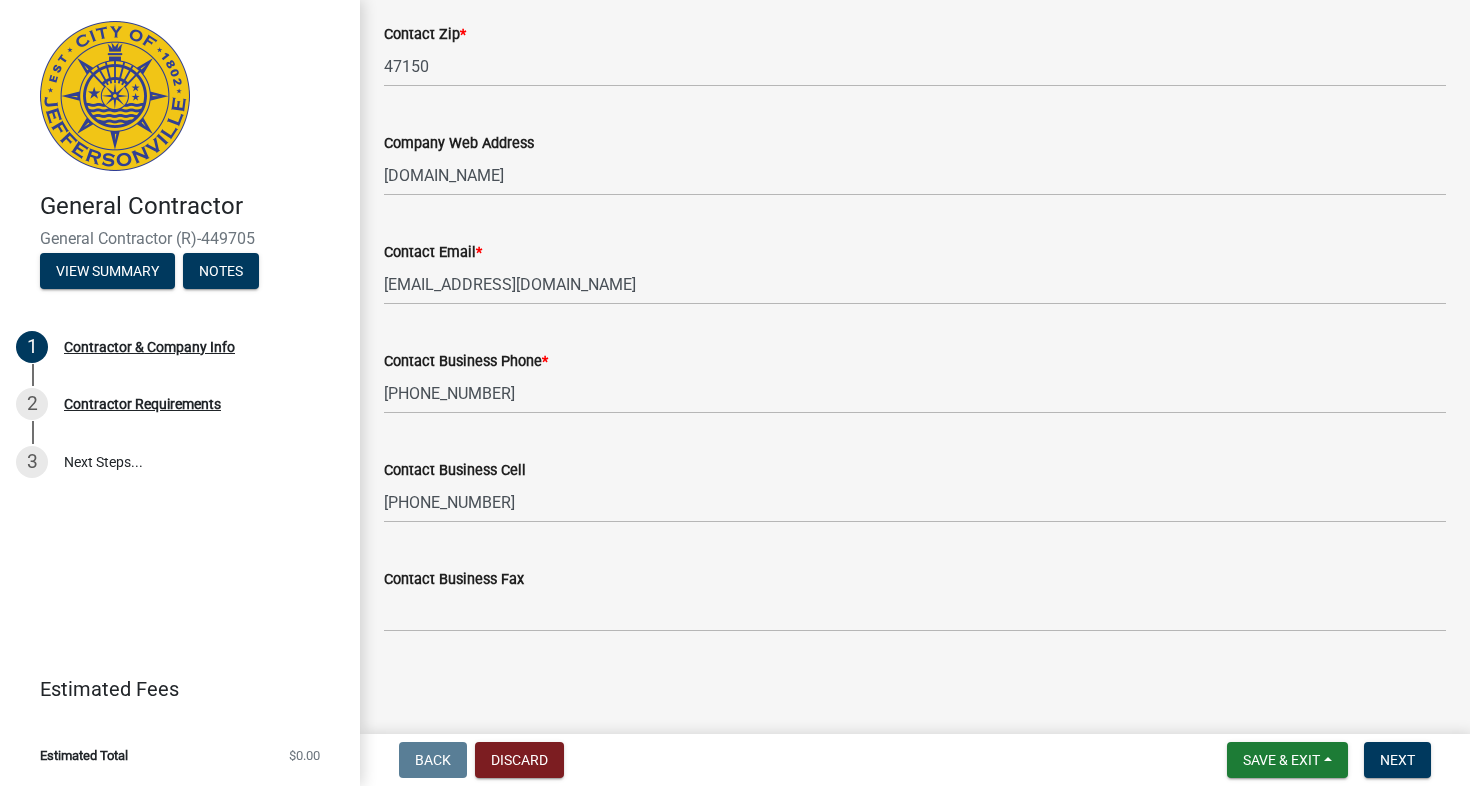 scroll, scrollTop: 1125, scrollLeft: 0, axis: vertical 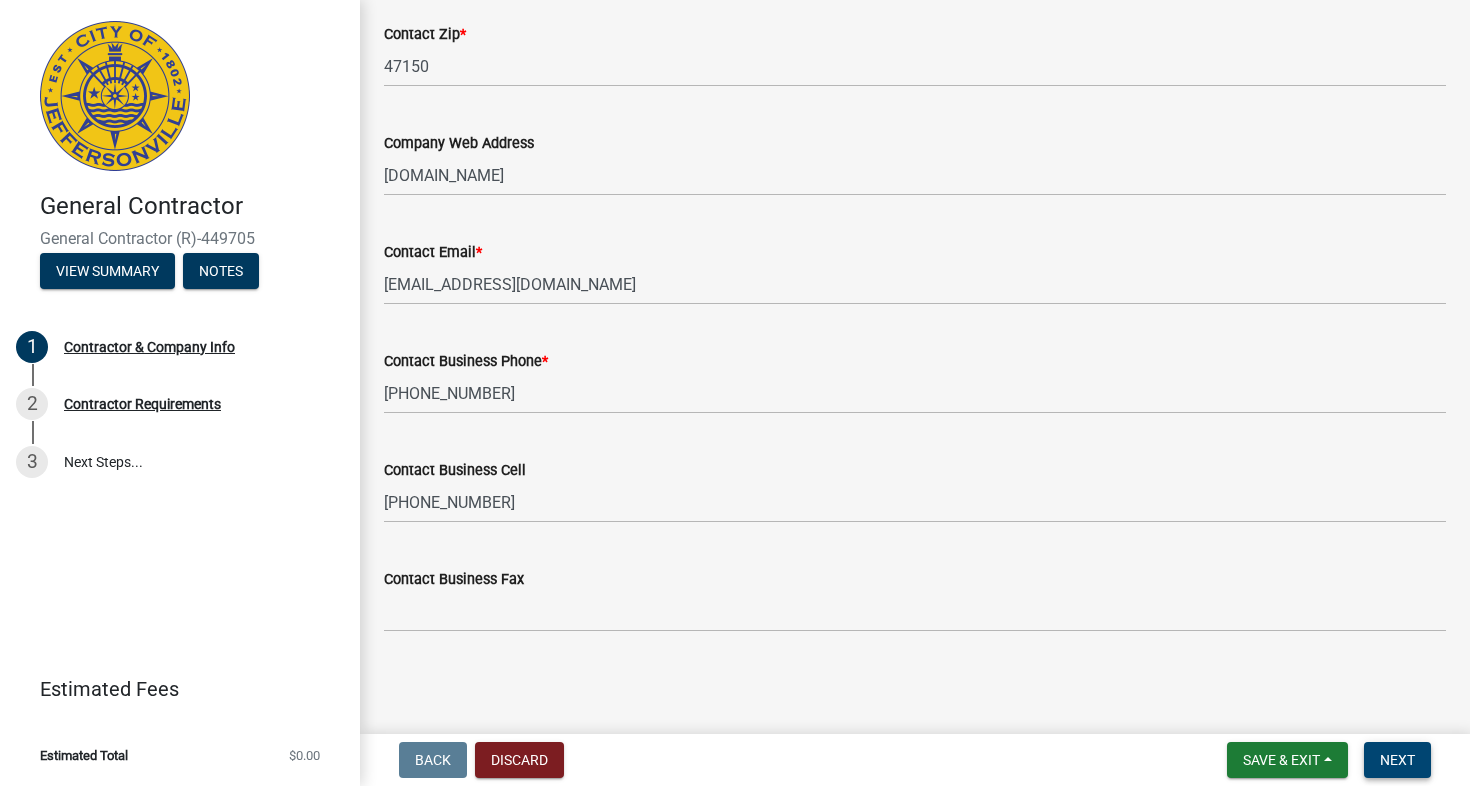 type on "[PERSON_NAME]" 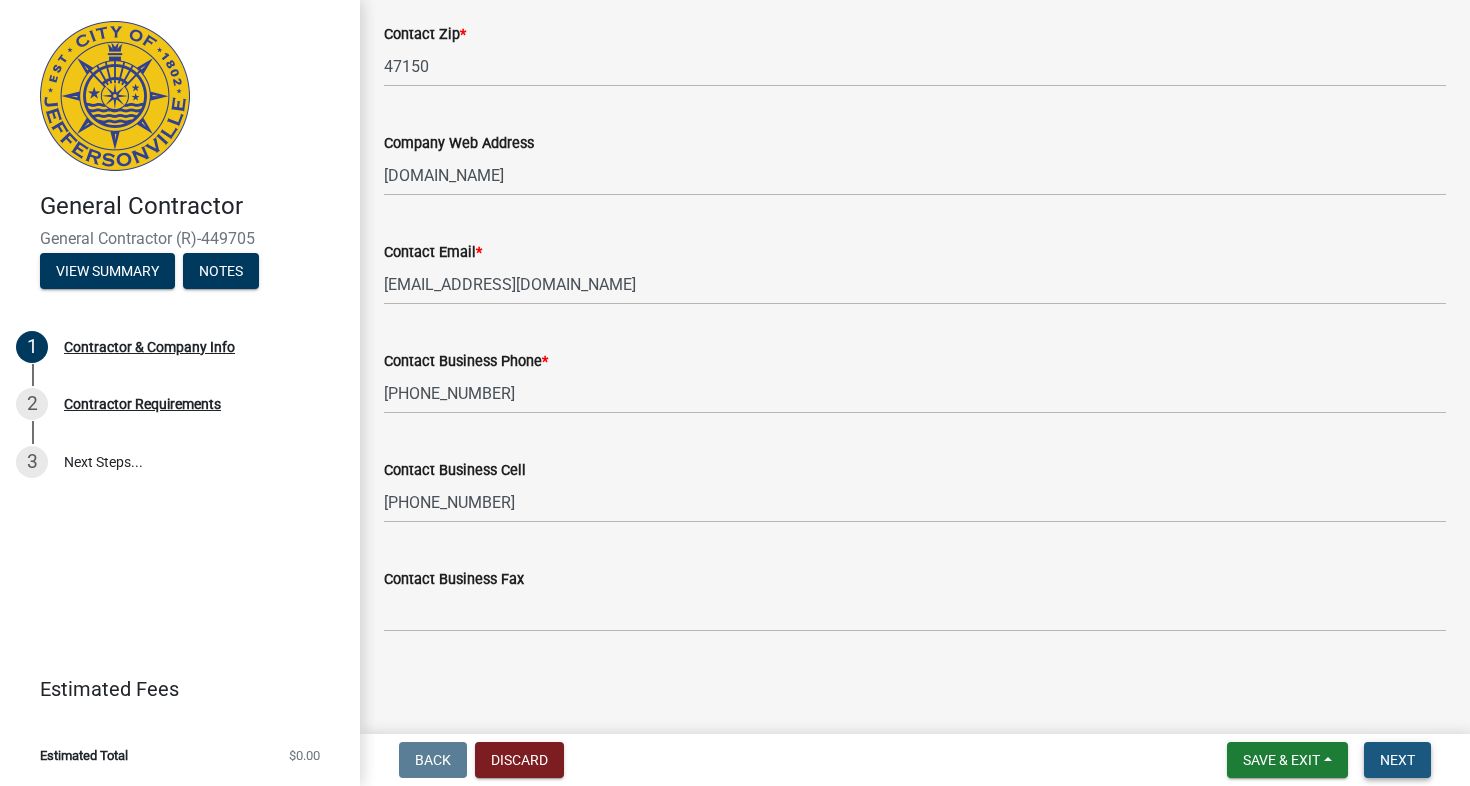 click on "Next" at bounding box center (1397, 760) 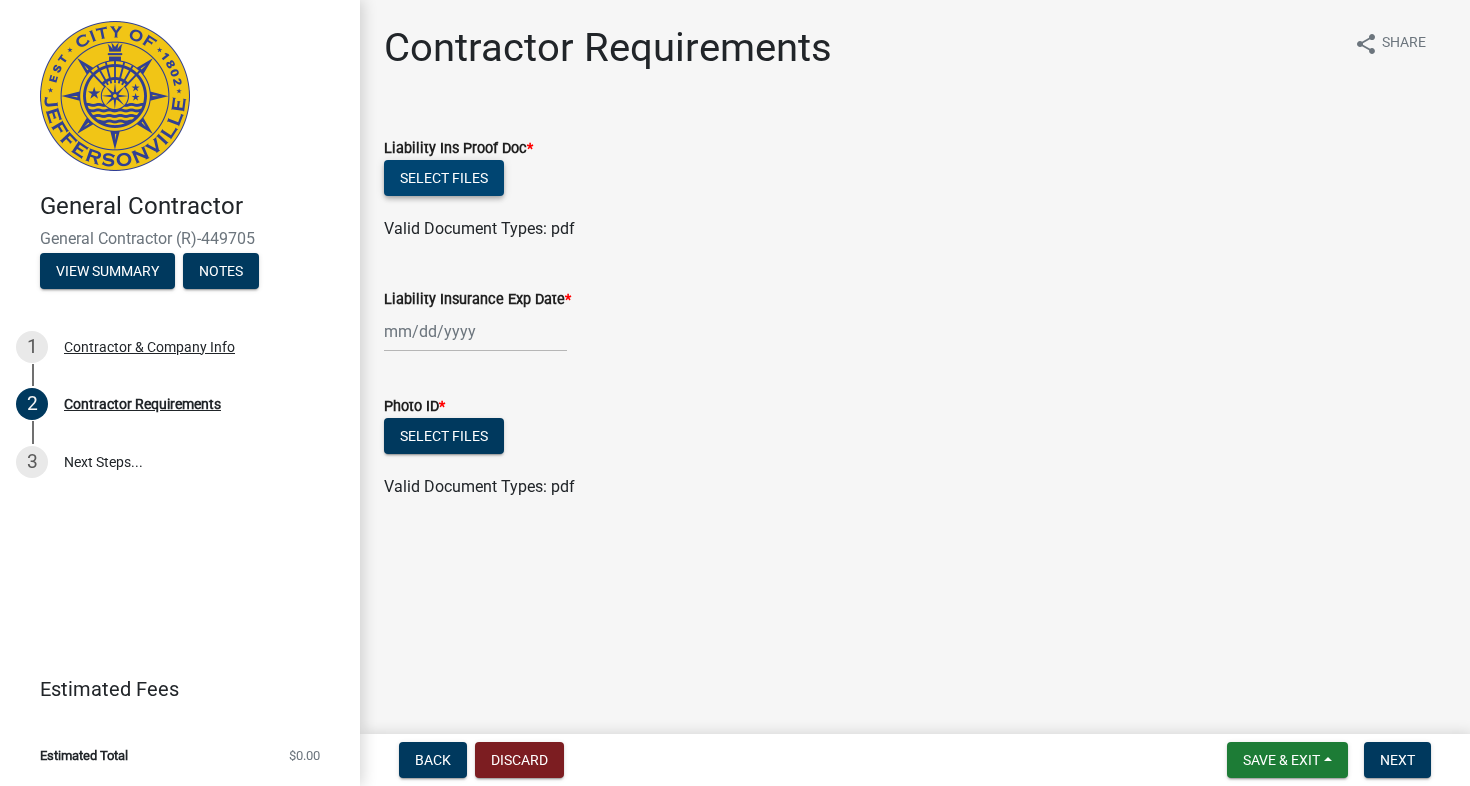 click on "Select files" 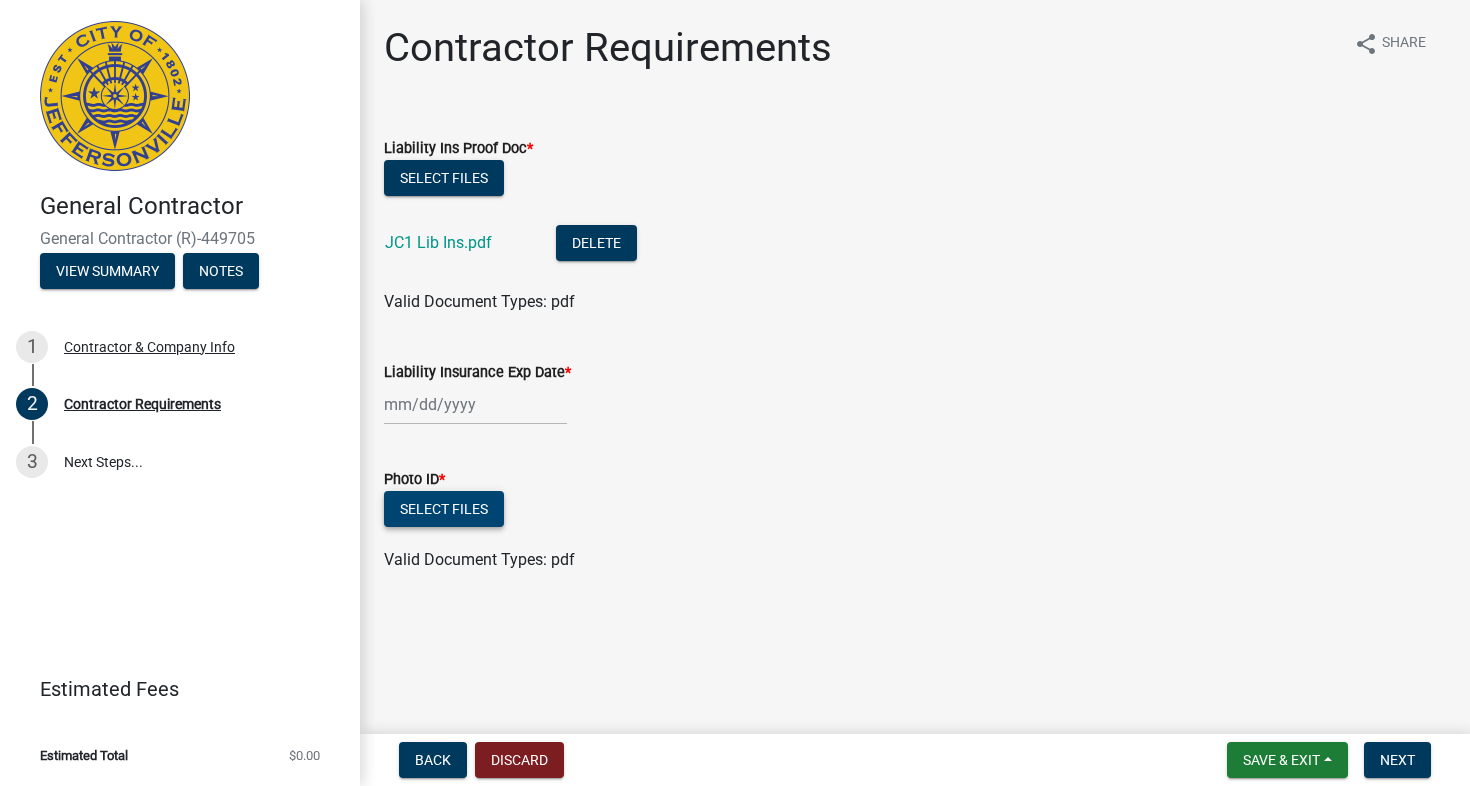 click on "Select files" 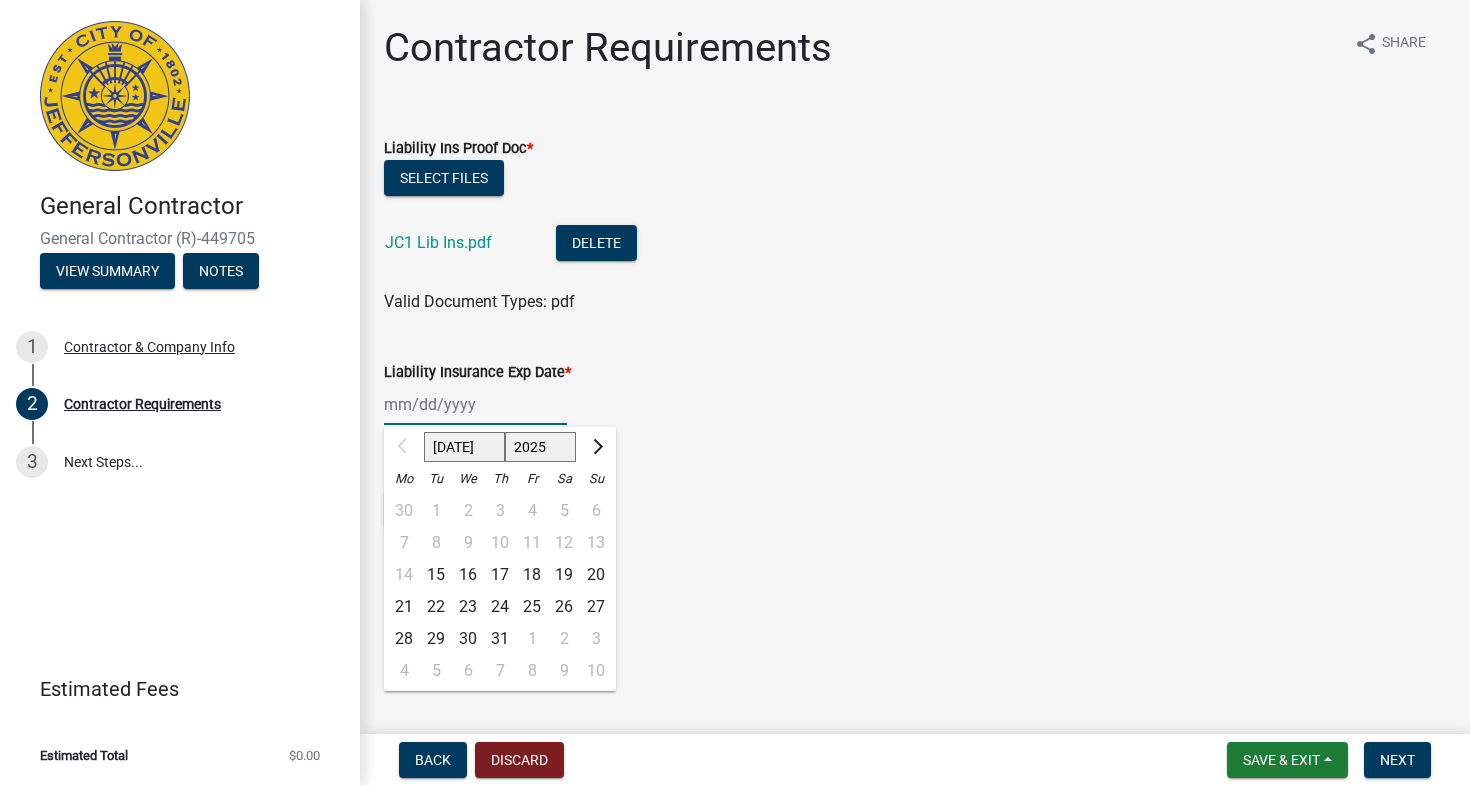 click on "[DATE] Aug Sep Oct Nov [DATE] 2026 2027 2028 2029 2030 2031 2032 2033 2034 2035 2036 2037 2038 2039 2040 2041 2042 2043 2044 2045 2046 2047 2048 2049 2050 2051 2052 2053 2054 2055 2056 2057 2058 2059 2060 2061 2062 2063 2064 2065 2066 2067 2068 2069 2070 2071 2072 2073 2074 2075 2076 2077 2078 2079 2080 2081 2082 2083 2084 2085 2086 2087 2088 2089 2090 2091 2092 2093 2094 2095 2096 2097 2098 2099 2100 2101 2102 2103 2104 2105 2106 2107 2108 2109 2110 2111 2112 2113 2114 2115 2116 2117 2118 2119 2120 2121 2122 2123 2124 2125 2126 2127 2128 2129 2130 2131 2132 2133 2134 2135 2136 2137 2138 2139 2140 2141 2142 2143 2144 2145 2146 2147 2148 2149 2150 2151 2152 2153 2154 2155 2156 2157 2158 2159 2160 2161 2162 2163 2164 2165 2166 2167 2168 2169 2170 2171 2172 2173 2174 2175 2176 2177 2178 2179 2180 2181 2182 2183 2184 2185 2186 2187 2188 2189 2190 2191 2192 2193 2194 2195 2196 2197 2198 2199 2200 2201 2202 2203 2204 2205 2206 2207 2208 2209 2210 2211 2212 2213 2214 2215 2216 2217 2218 2219 2220 2221 2222 2223 2224" 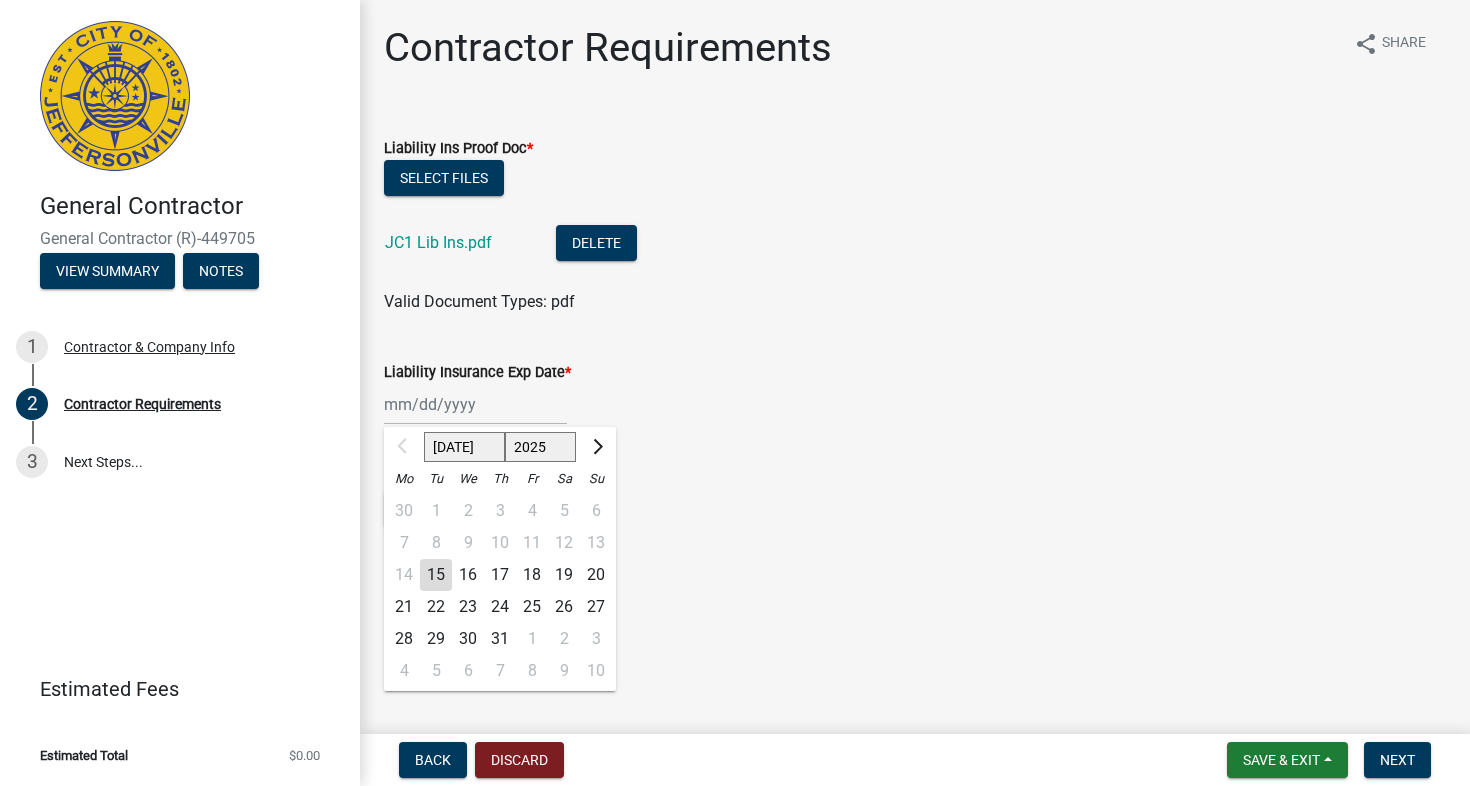 click 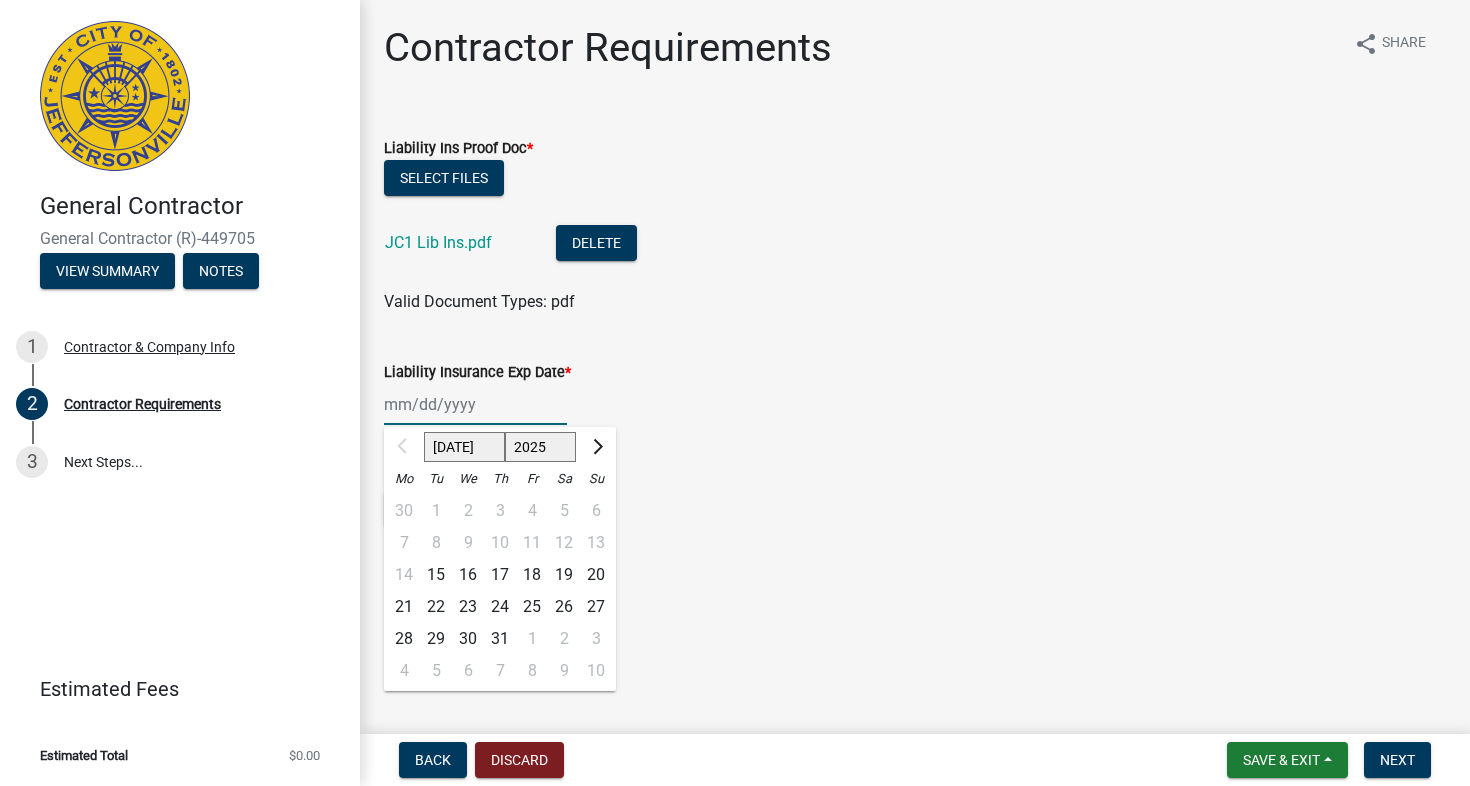 select on "2026" 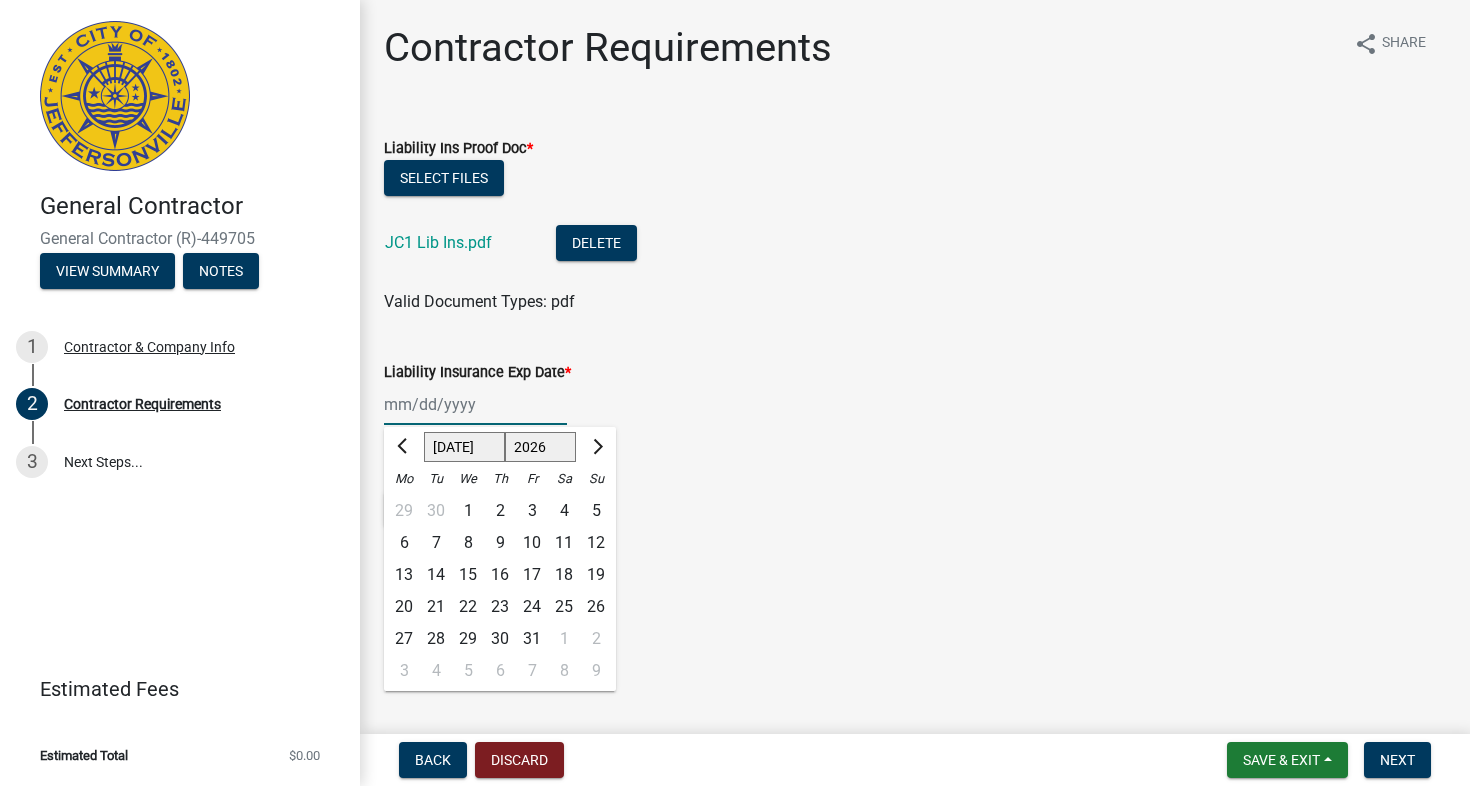 click 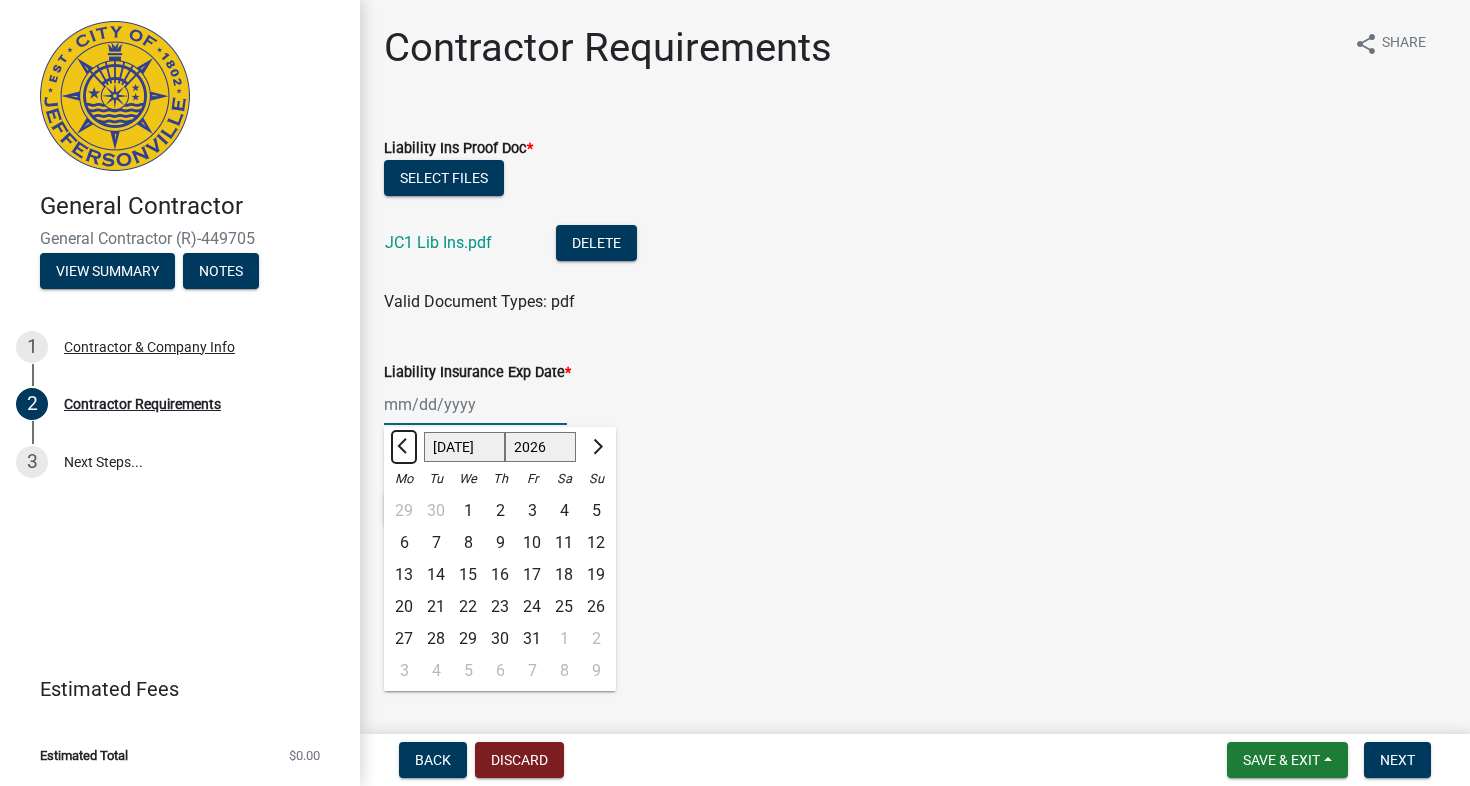 select on "6" 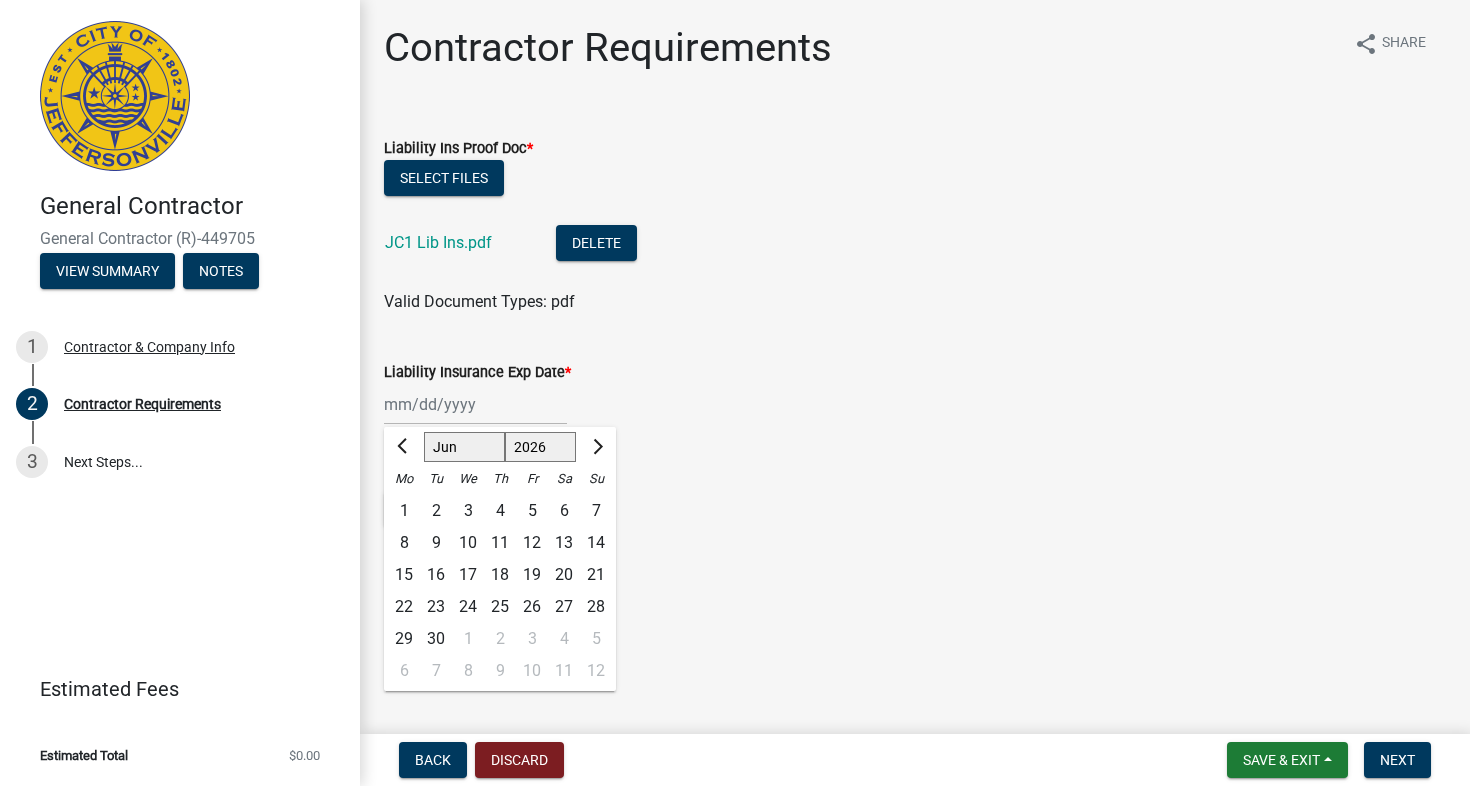click on "15" 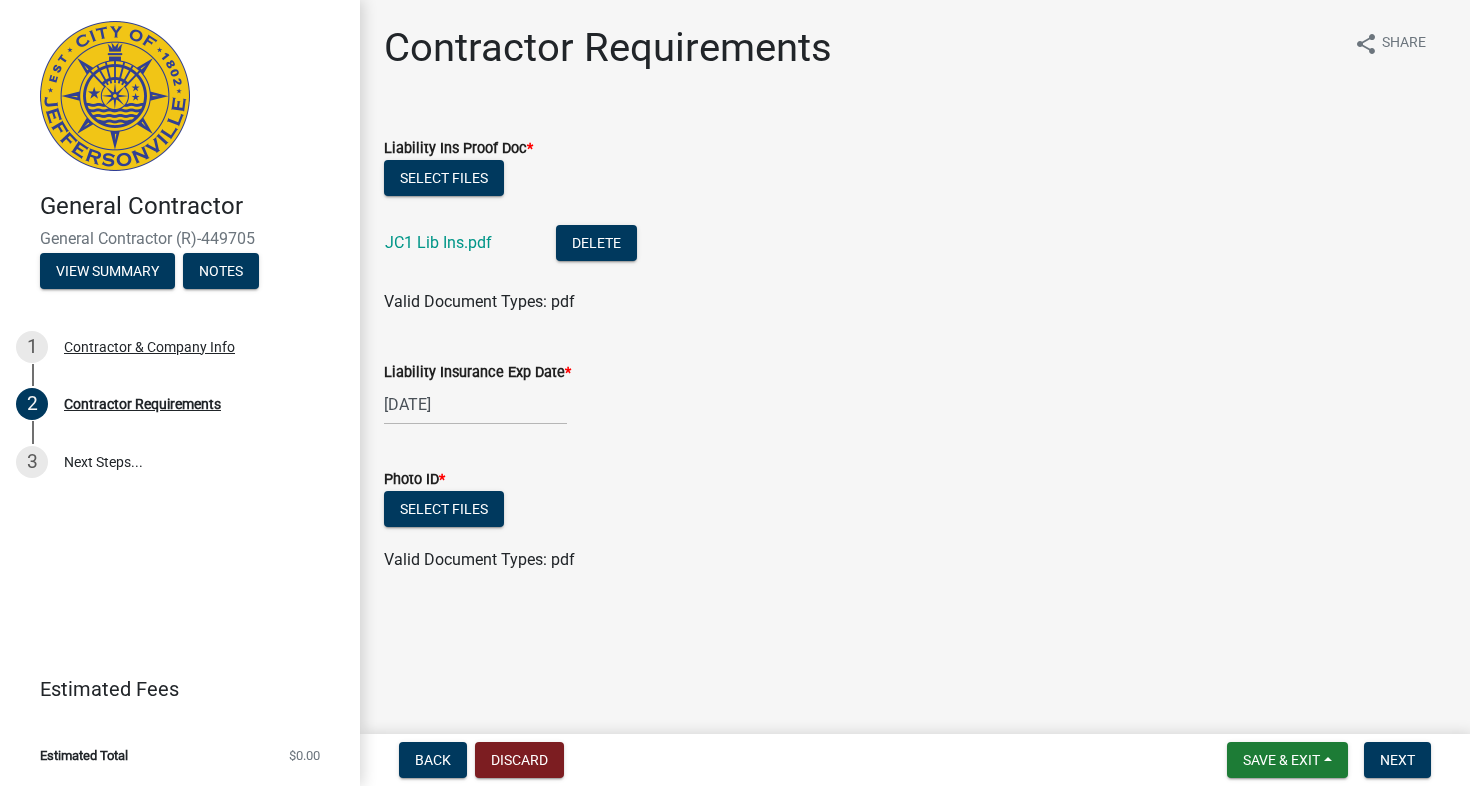 select on "6" 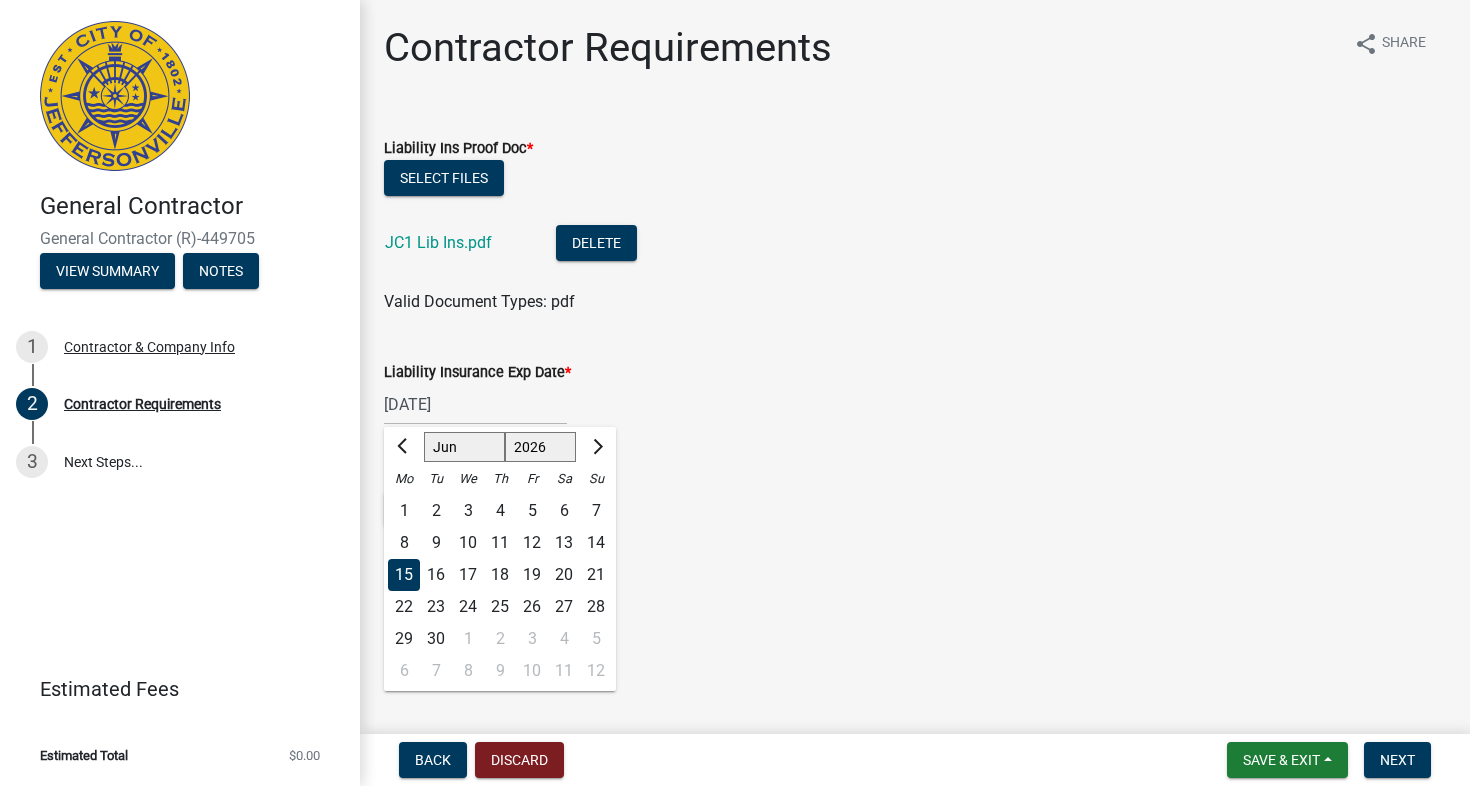 click on "[DATE]" at bounding box center [475, 404] 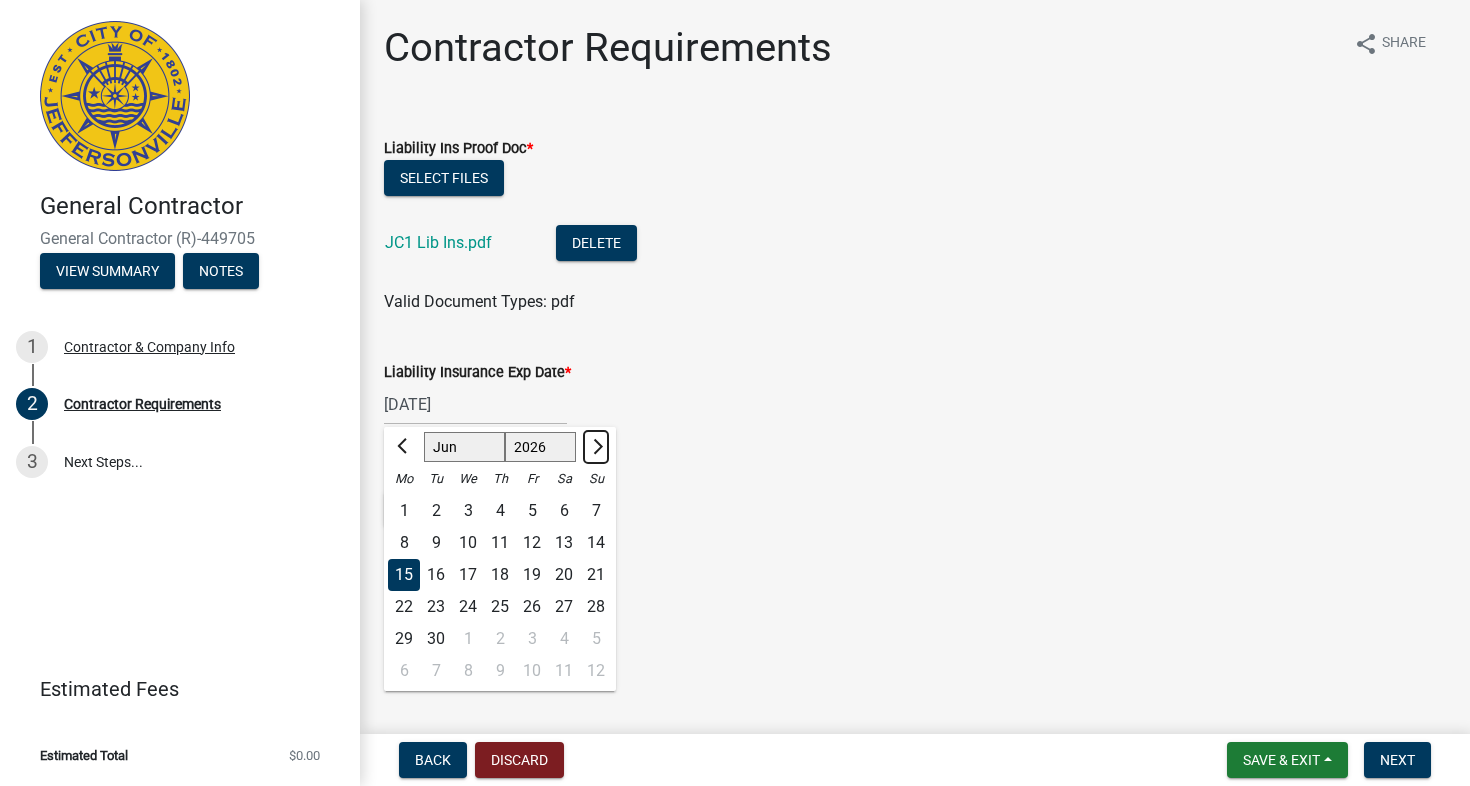 select on "7" 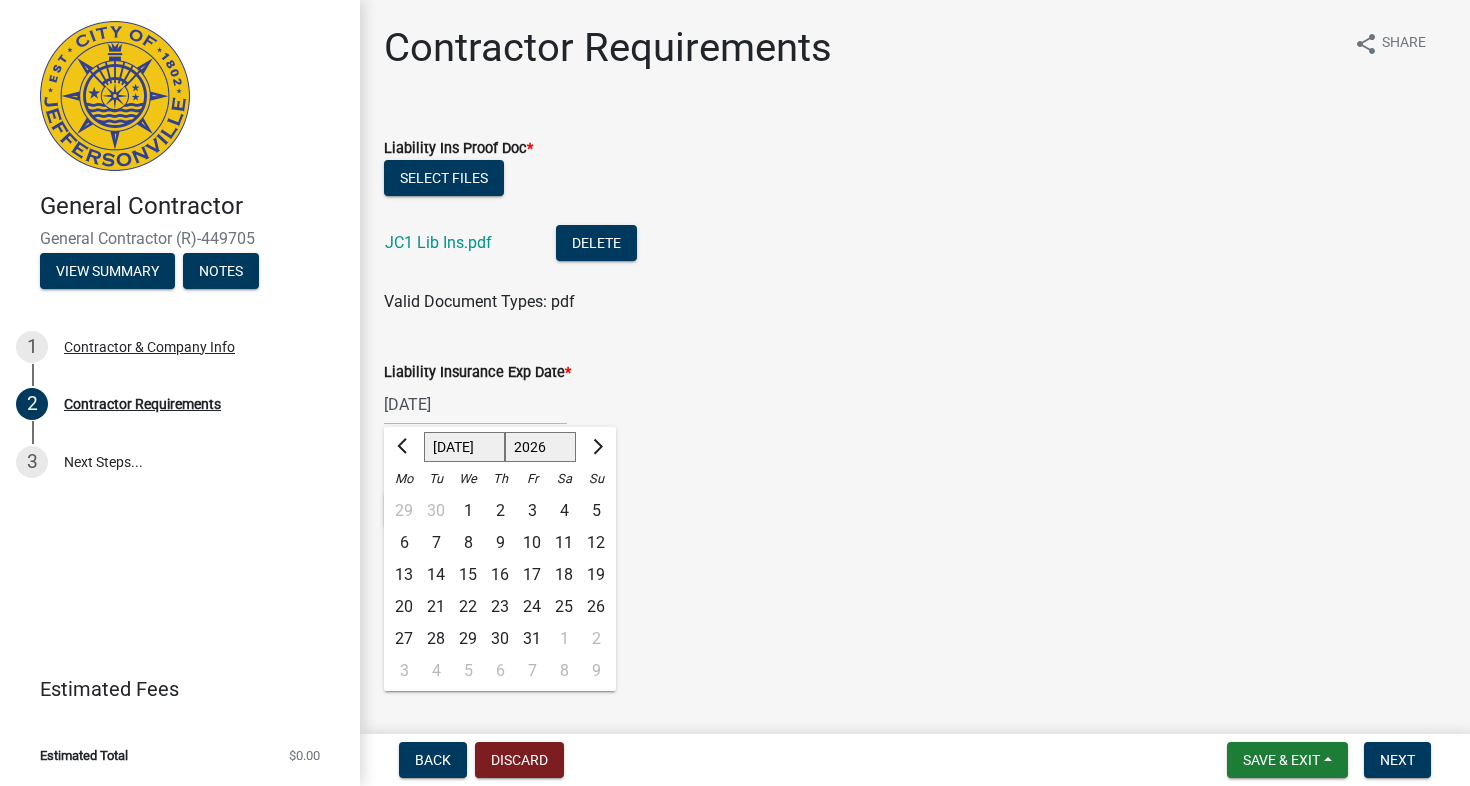 click on "[DATE] Jan Feb Mar Apr May Jun [DATE] Aug Sep Oct Nov [DATE] 2026 2027 2028 2029 2030 2031 2032 2033 2034 2035 2036 2037 2038 2039 2040 2041 2042 2043 2044 2045 2046 2047 2048 2049 2050 2051 2052 2053 2054 2055 2056 2057 2058 2059 2060 2061 2062 2063 2064 2065 2066 2067 2068 2069 2070 2071 2072 2073 2074 2075 2076 2077 2078 2079 2080 2081 2082 2083 2084 2085 2086 2087 2088 2089 2090 2091 2092 2093 2094 2095 2096 2097 2098 2099 2100 2101 2102 2103 2104 2105 2106 2107 2108 2109 2110 2111 2112 2113 2114 2115 2116 2117 2118 2119 2120 2121 2122 2123 2124 2125 2126 2127 2128 2129 2130 2131 2132 2133 2134 2135 2136 2137 2138 2139 2140 2141 2142 2143 2144 2145 2146 2147 2148 2149 2150 2151 2152 2153 2154 2155 2156 2157 2158 2159 2160 2161 2162 2163 2164 2165 2166 2167 2168 2169 2170 2171 2172 2173 2174 2175 2176 2177 2178 2179 2180 2181 2182 2183 2184 2185 2186 2187 2188 2189 2190 2191 2192 2193 2194 2195 2196 2197 2198 2199 2200 2201 2202 2203 2204 2205 2206 2207 2208 2209 2210 2211 2212 2213 2214 2215 2216 2217" 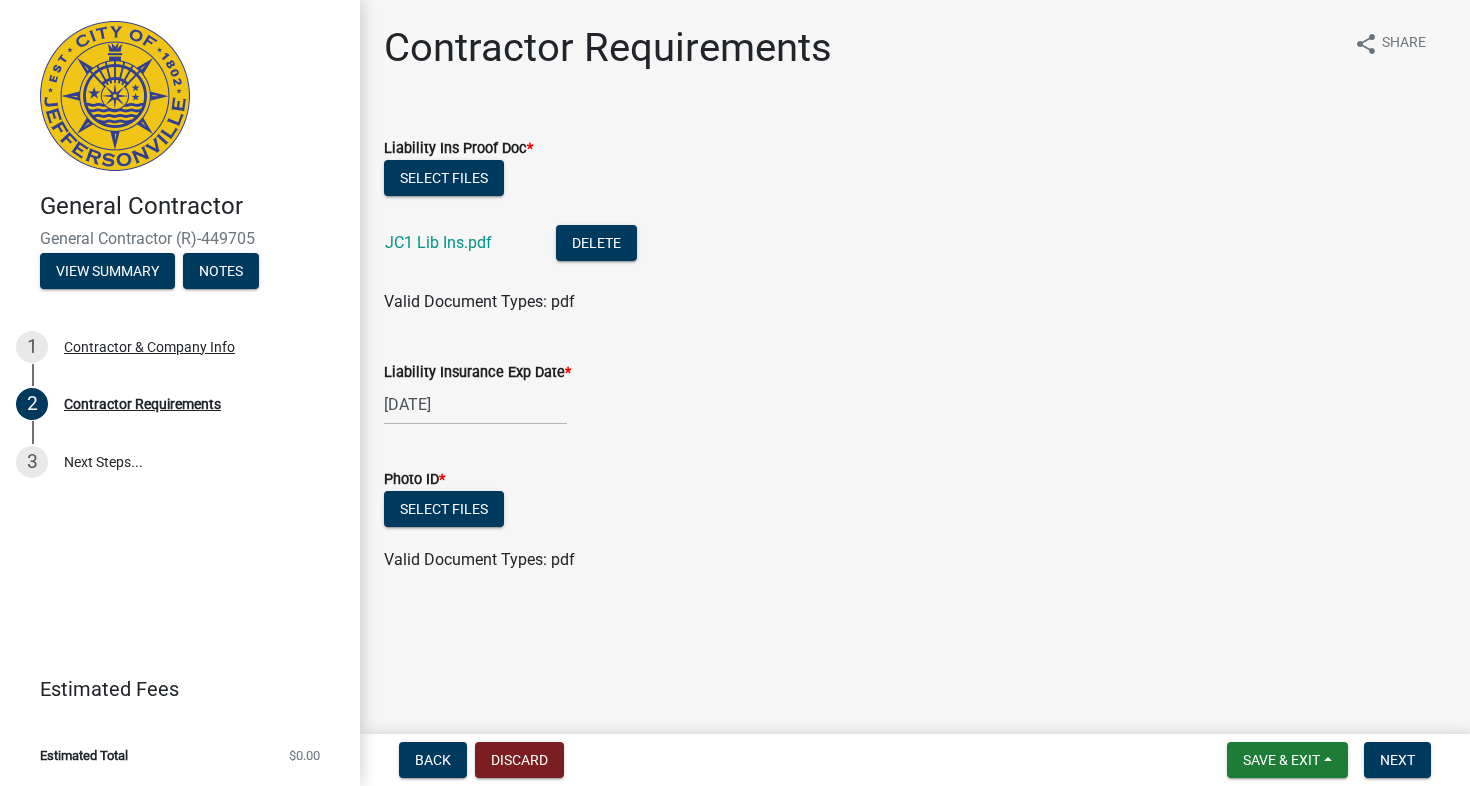 click on "[DATE]" 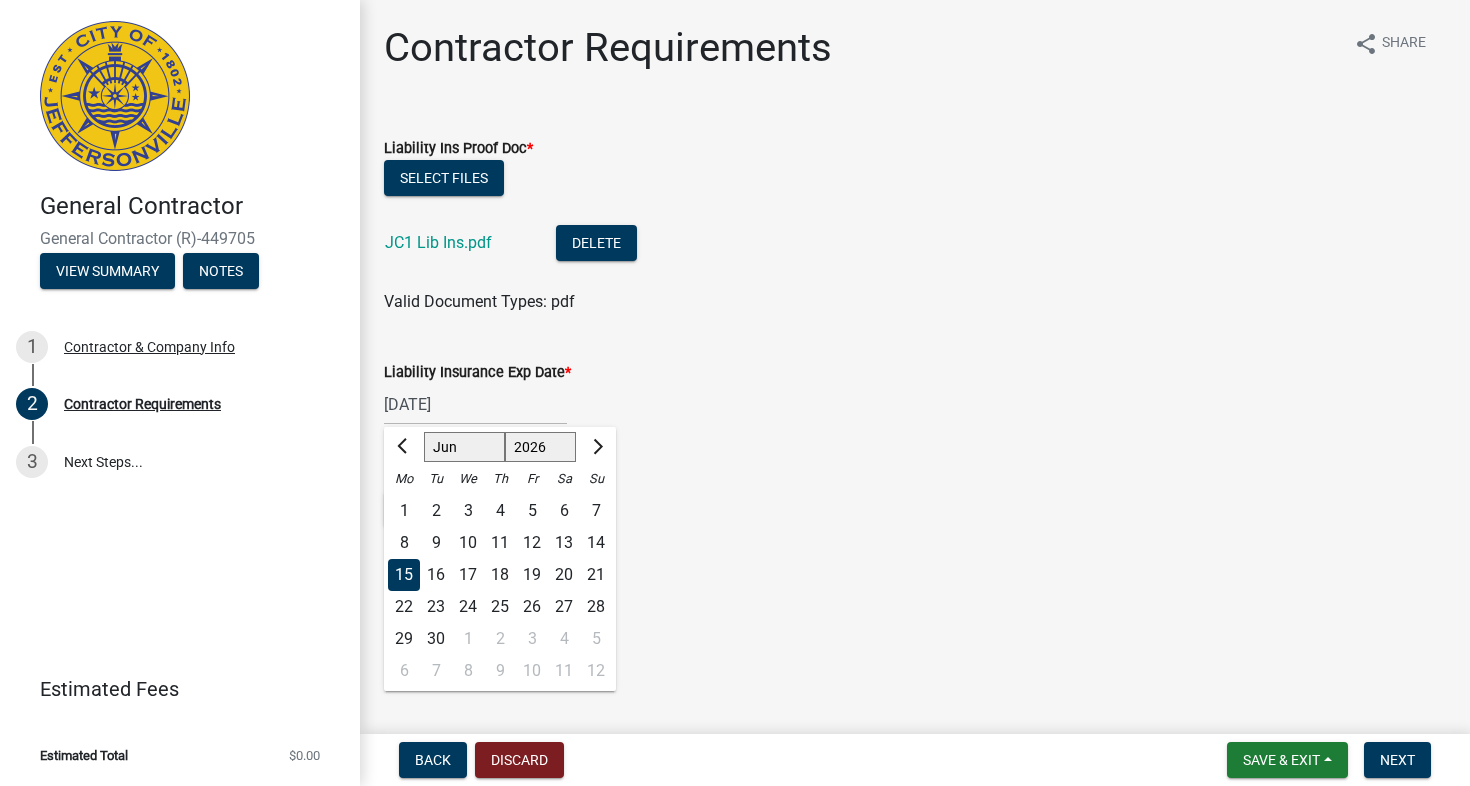 click 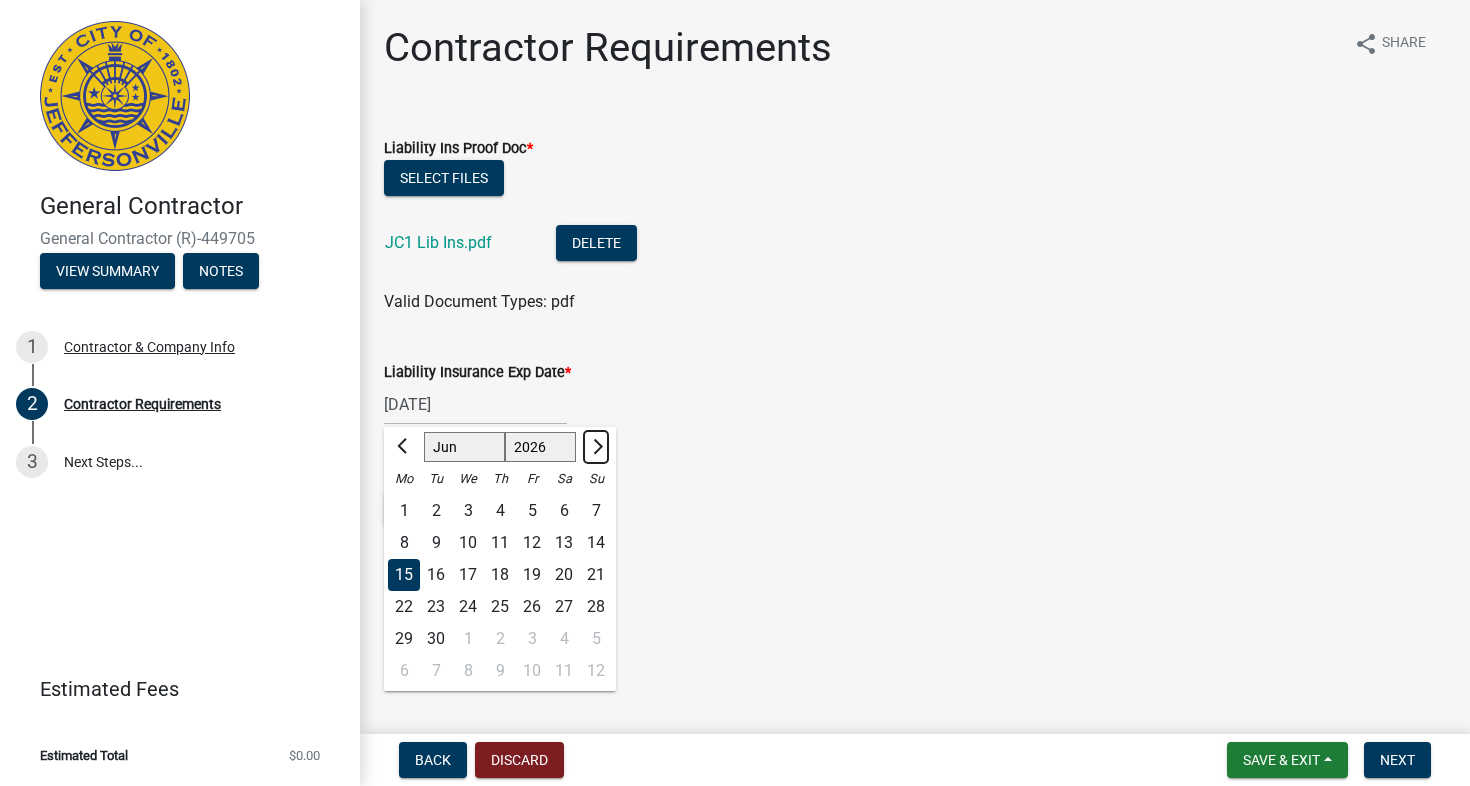 select on "7" 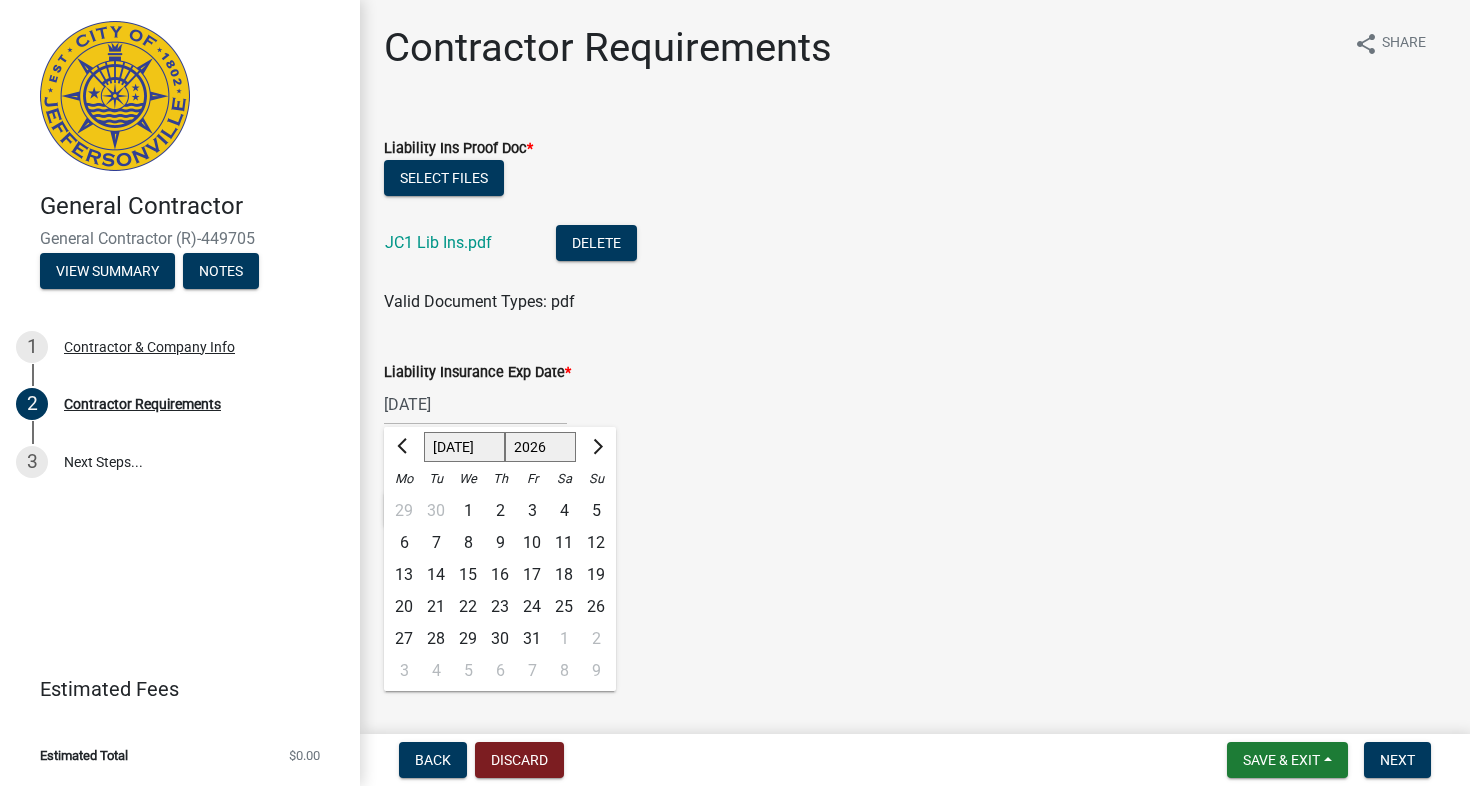 click on "15" 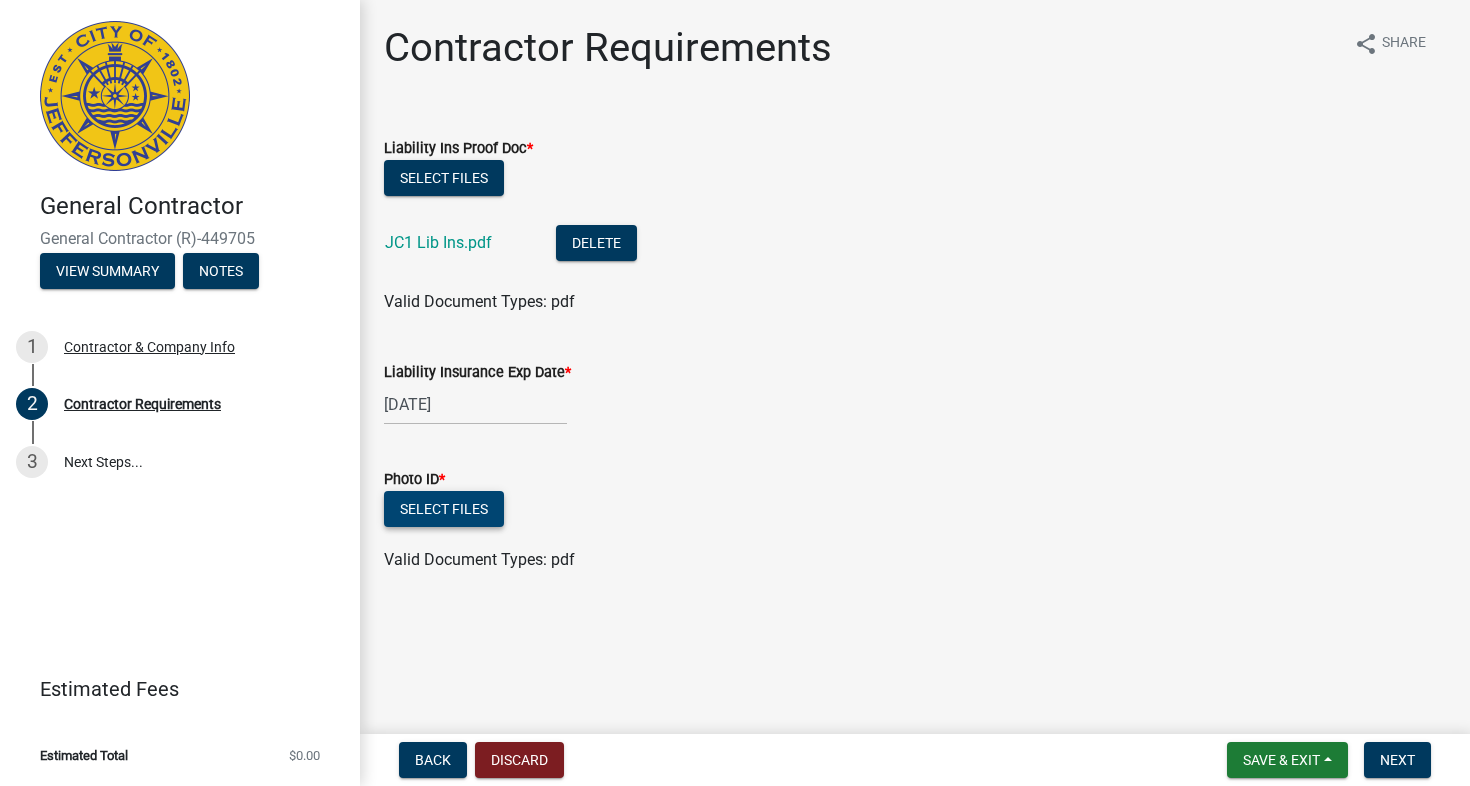 click on "Select files" 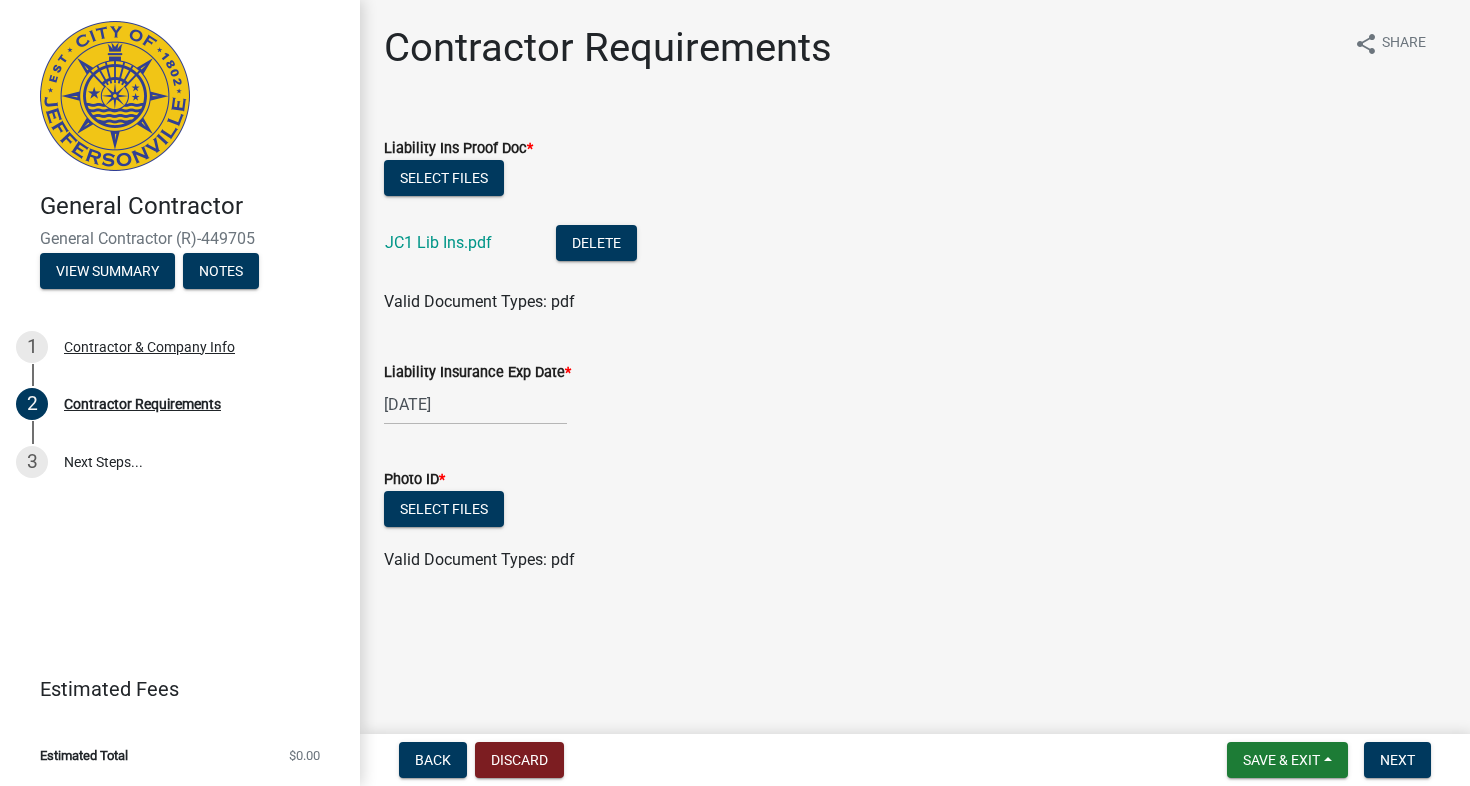click on "Select files" 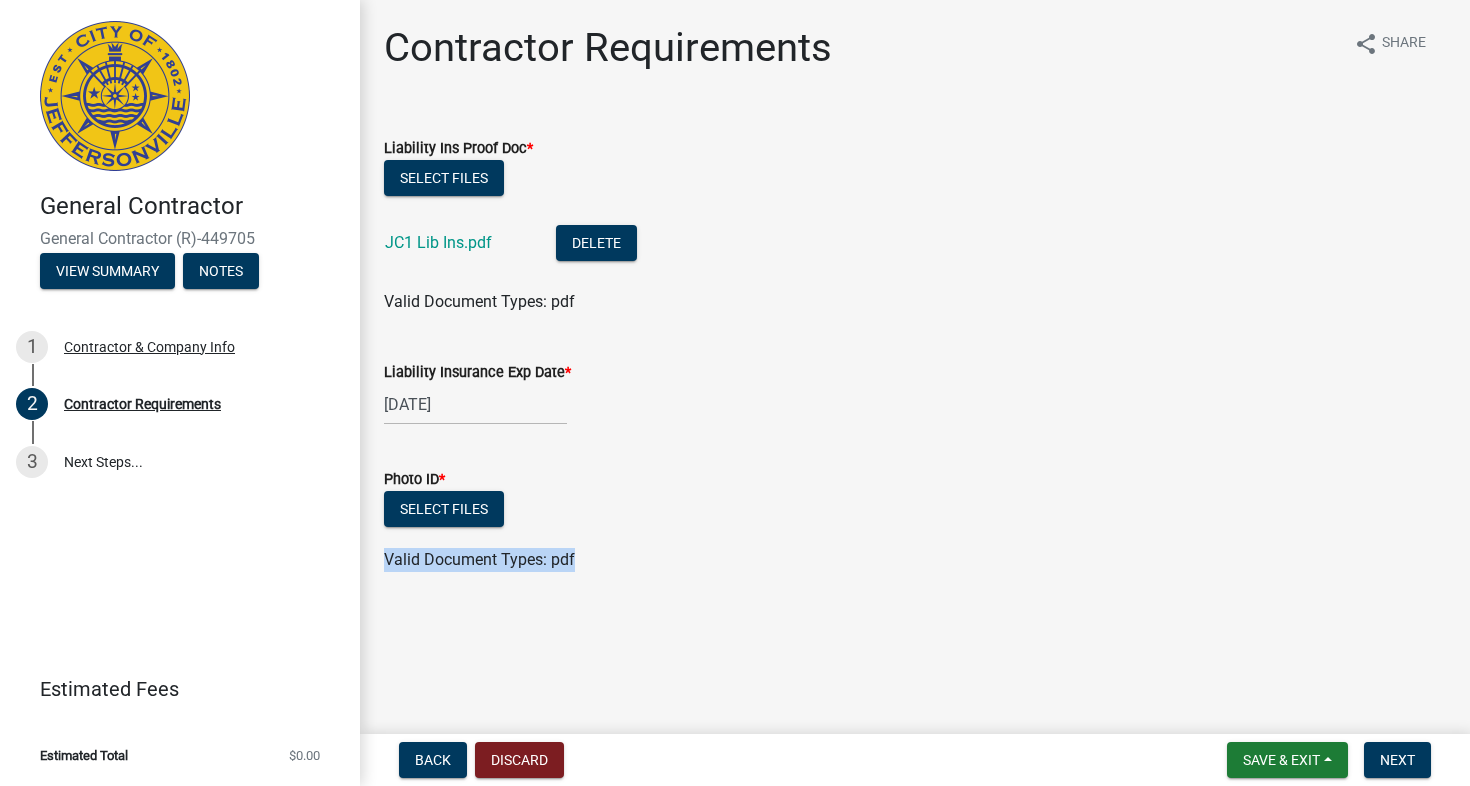 drag, startPoint x: 1136, startPoint y: 669, endPoint x: 863, endPoint y: 524, distance: 309.1181 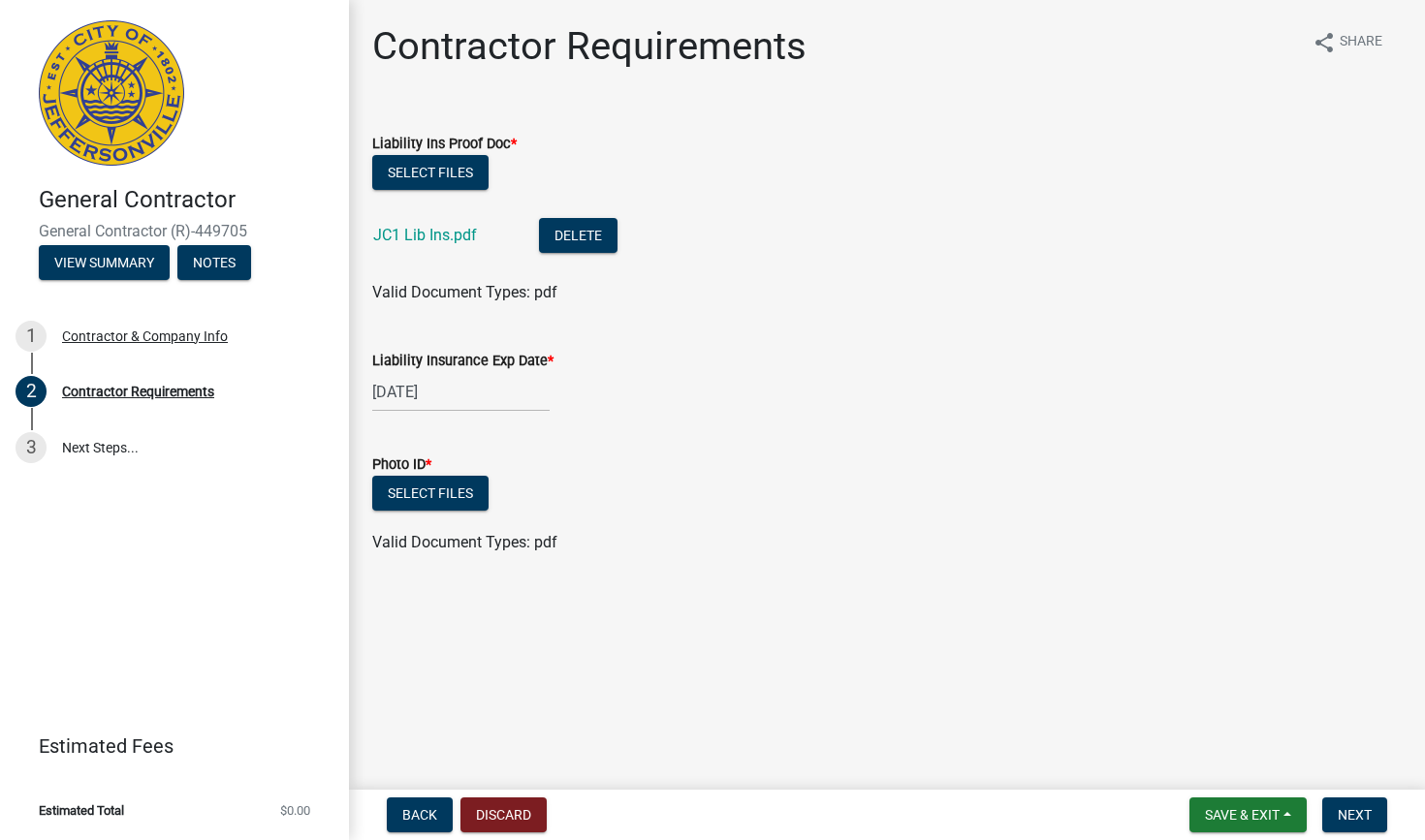 click on "Internet Explorer does NOT work with GeoPermits. Get a new browser for
more security, speed and to use this site.
Update your browser
General Contractor  General Contractor (R)-449705   View Summary   Notes   1     Contractor & Company Info   2     Contractor Requirements   3   Next Steps...  Estimated Fees Estimated Total $0.00 Contractor Requirements share Share  Liability Ins Proof Doc  *  Select files  JC1 Lib Ins.pdf  Delete  Valid Document Types: pdf  Liability Insurance Exp Date  * [DATE]  Photo ID  *  Select files  Valid Document Types: pdf Back  Discard   Save & Exit  Save  Save & Exit   Next" at bounding box center (712, 420) 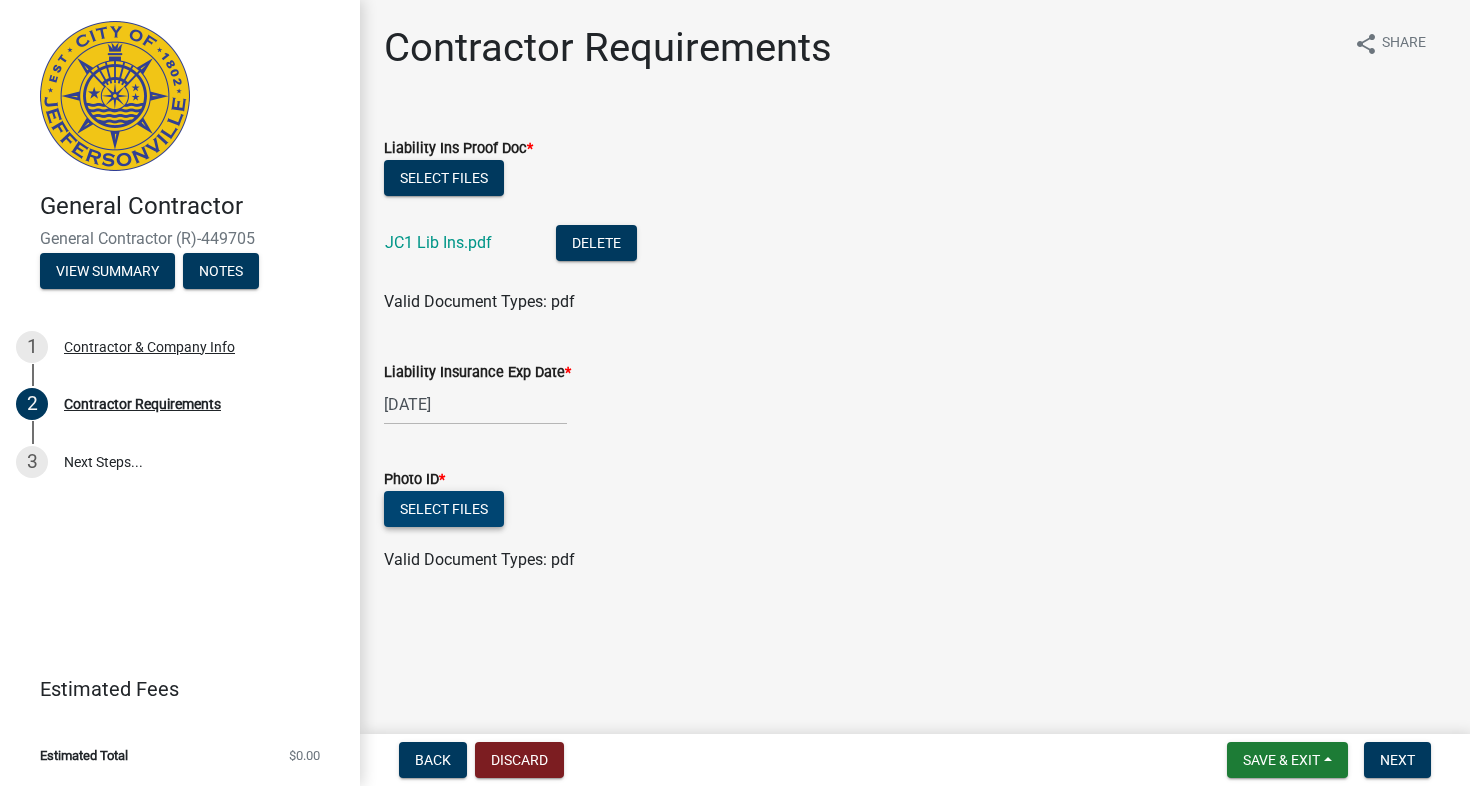 click on "Select files" 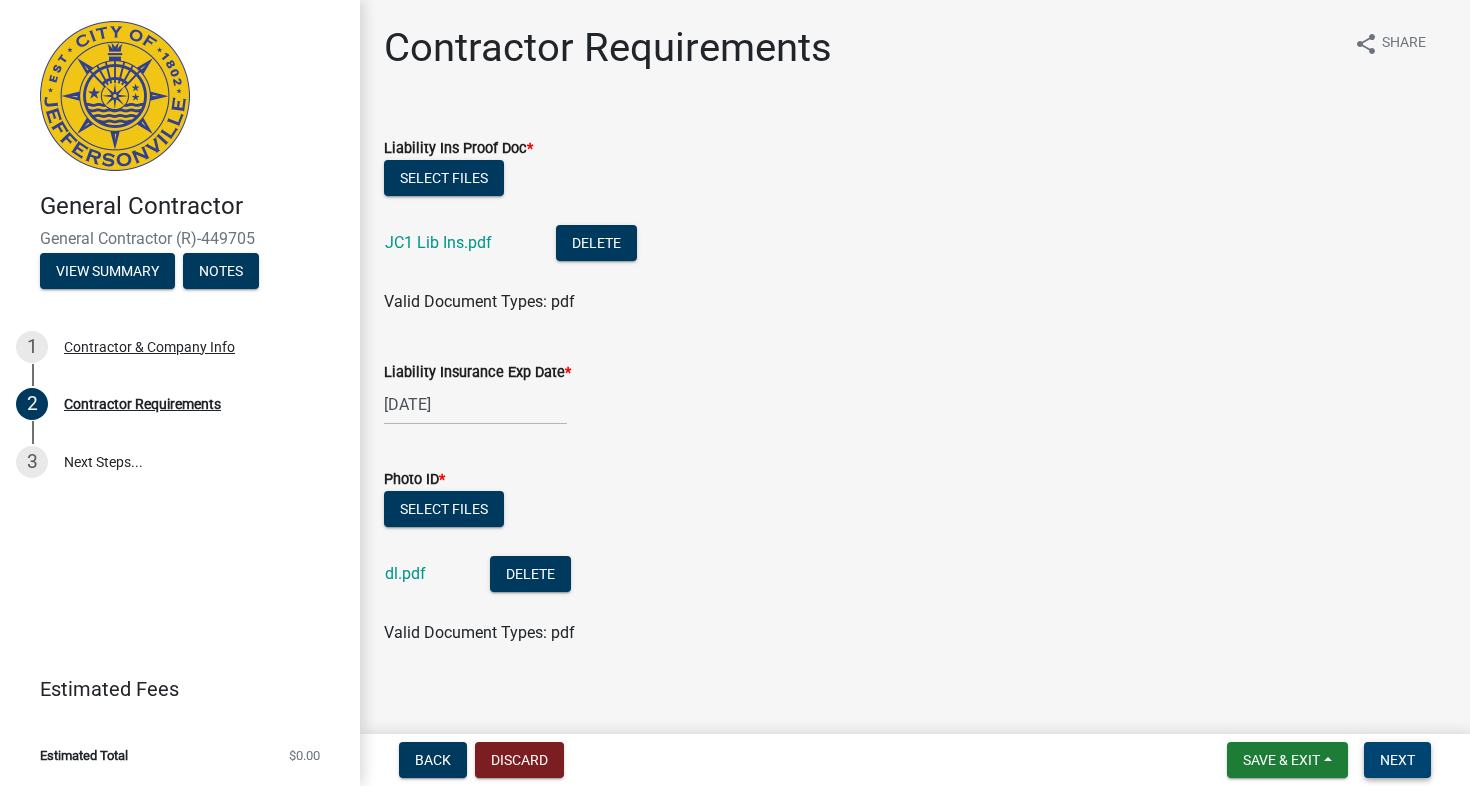 click on "Next" at bounding box center [1397, 760] 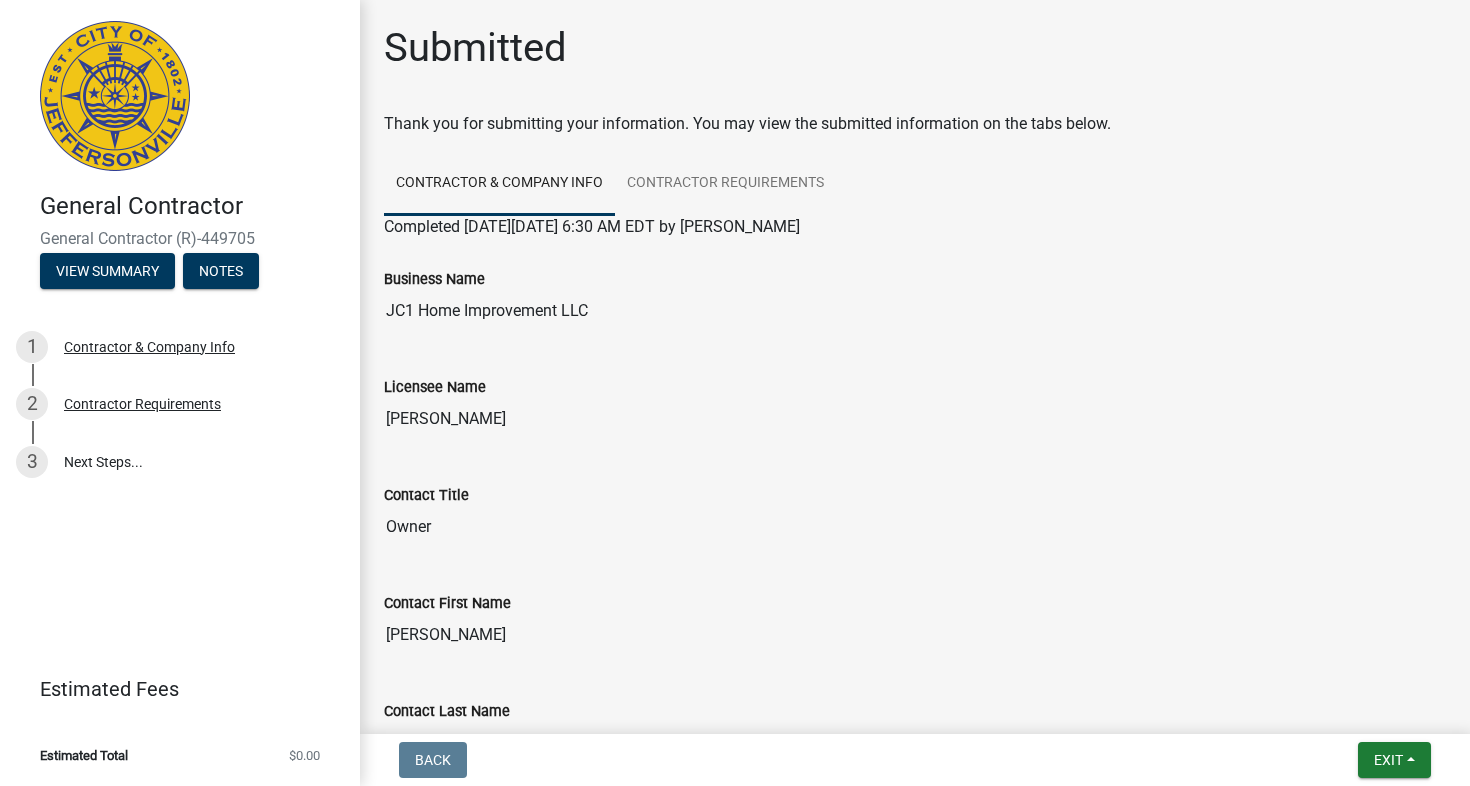 scroll, scrollTop: 0, scrollLeft: 0, axis: both 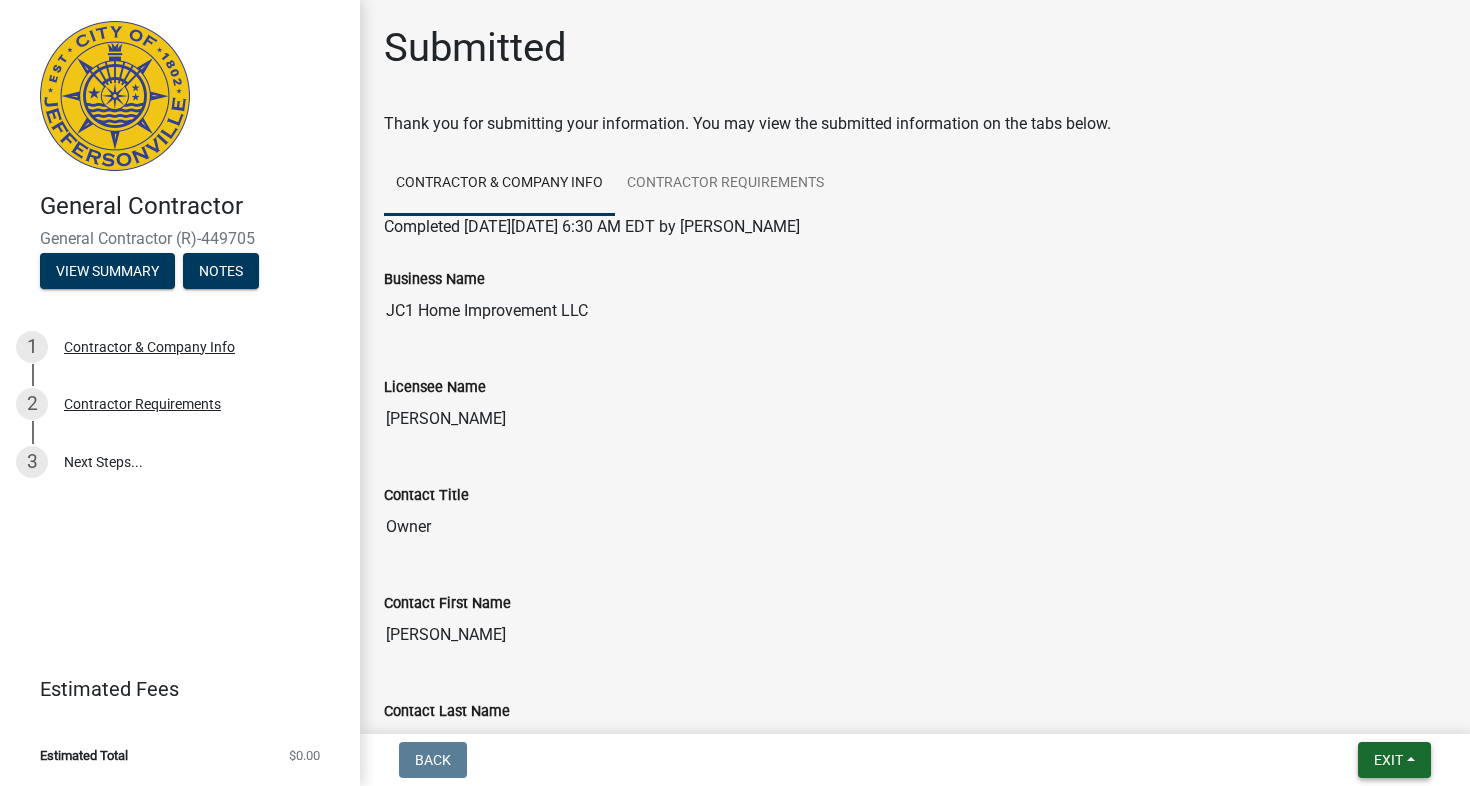 click on "Exit" at bounding box center (1388, 760) 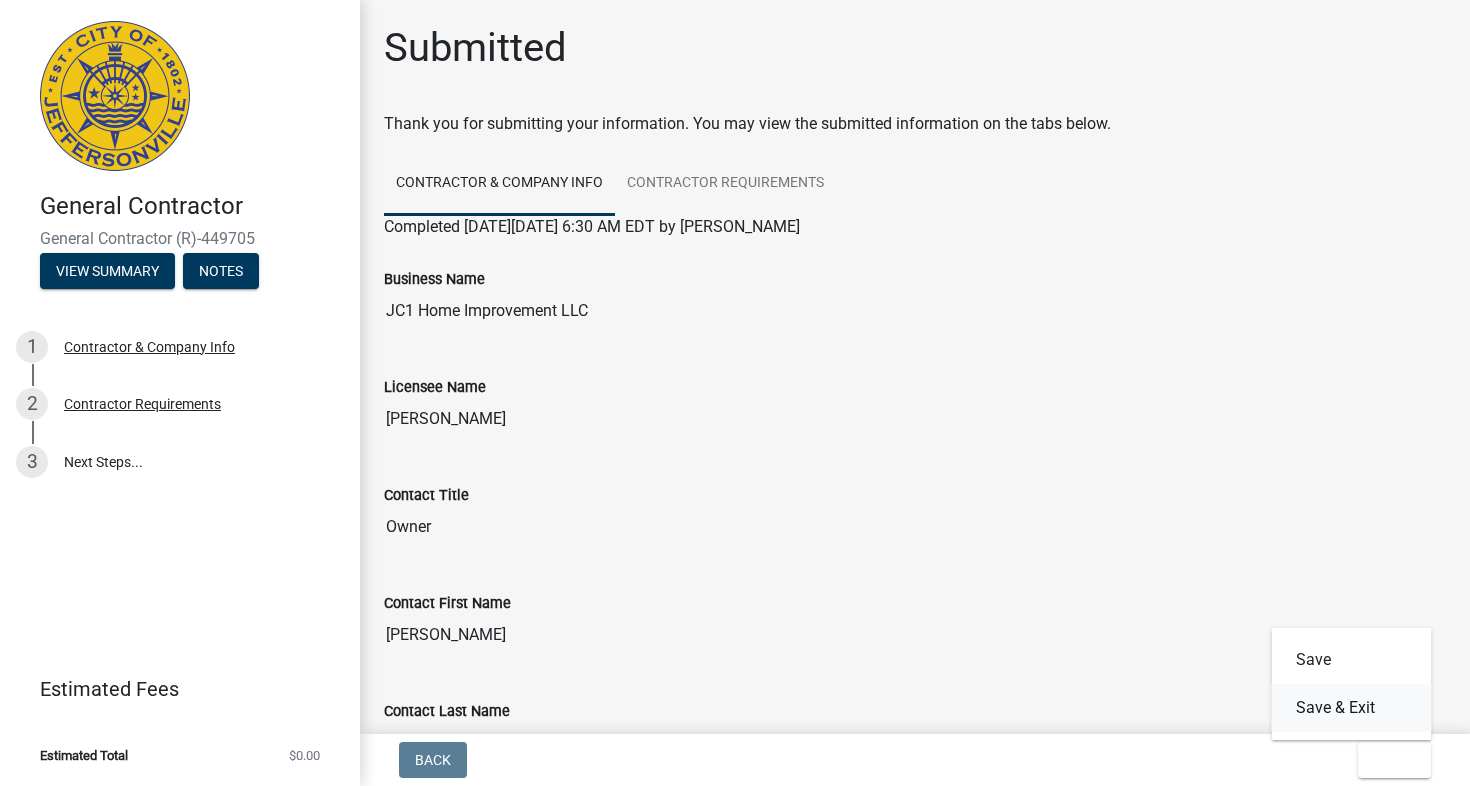 click on "Save & Exit" at bounding box center (1352, 708) 